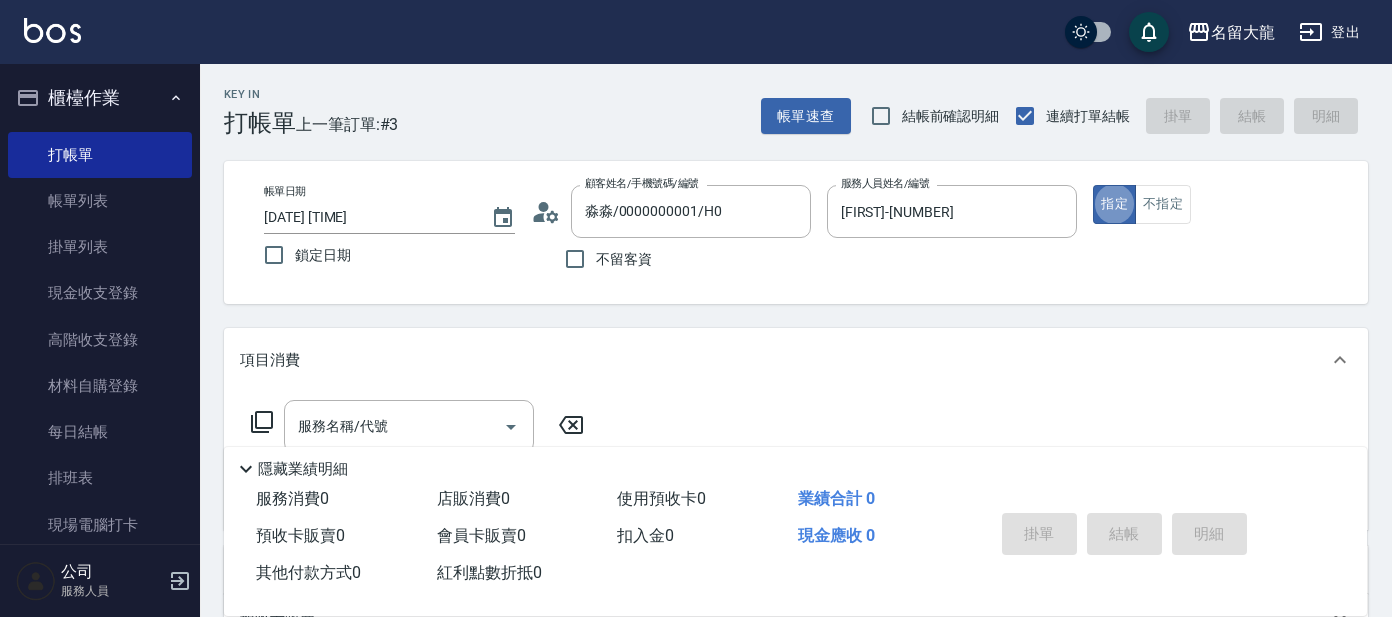 scroll, scrollTop: 0, scrollLeft: 0, axis: both 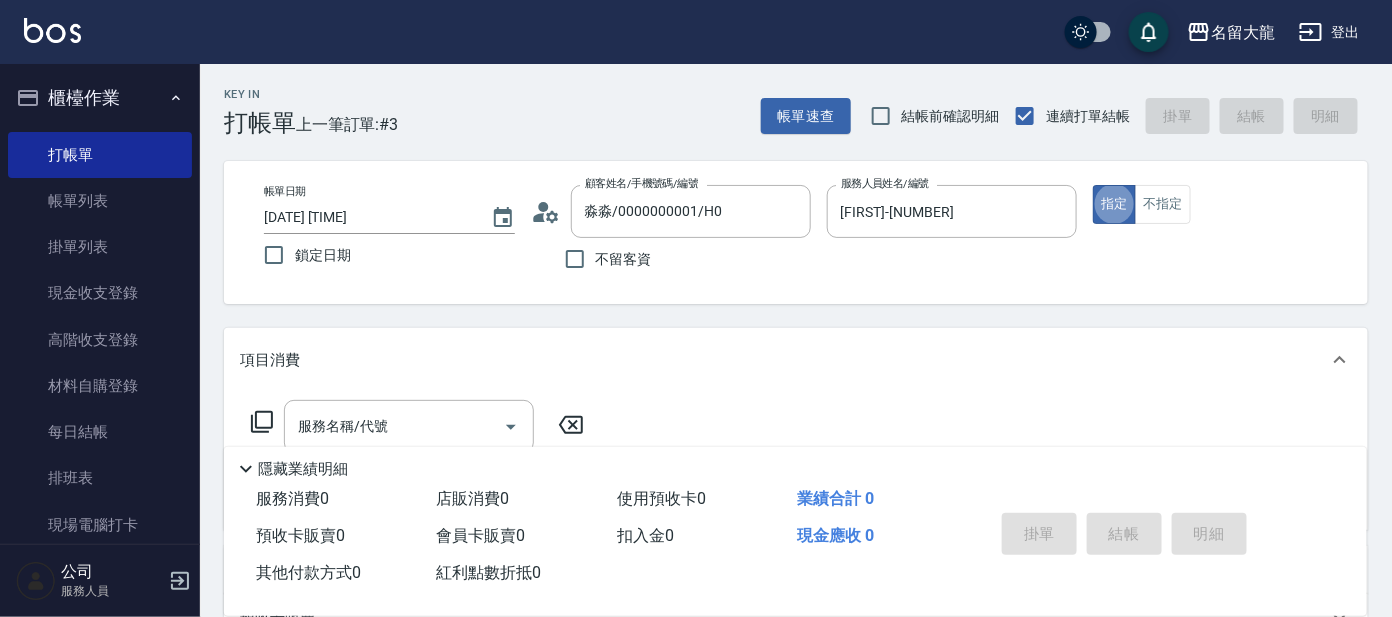 type on "true" 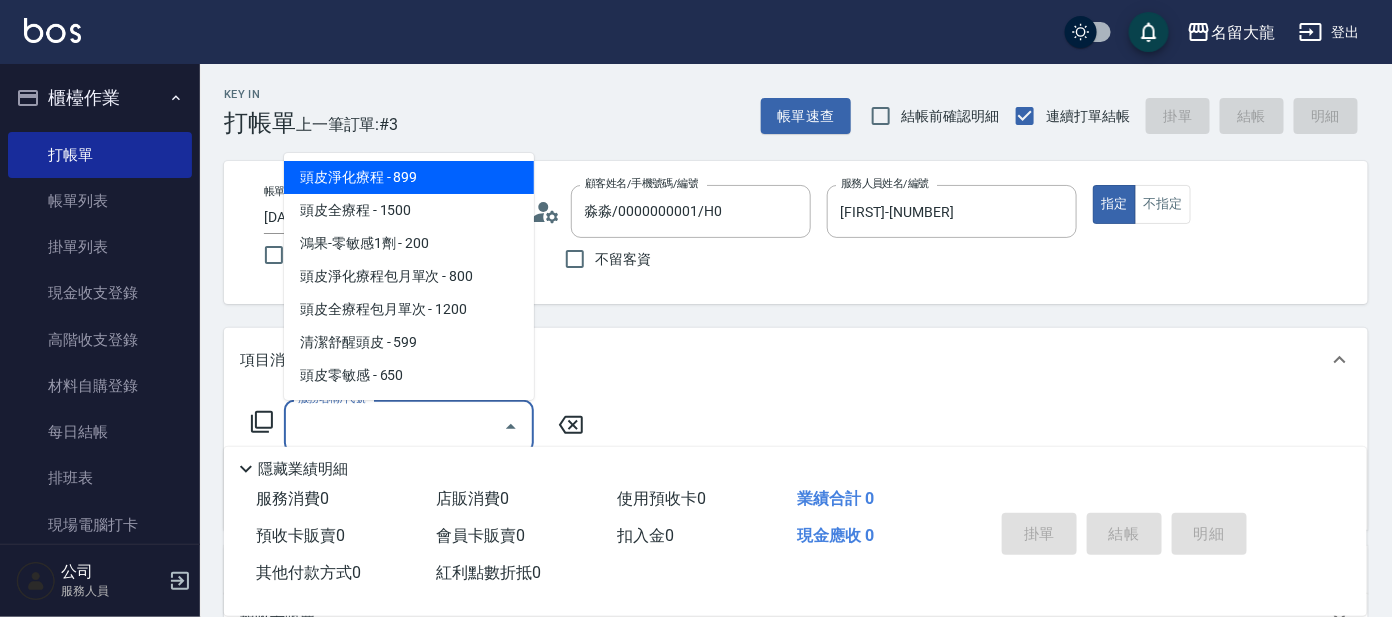 type on "頭皮淨化療程(101)" 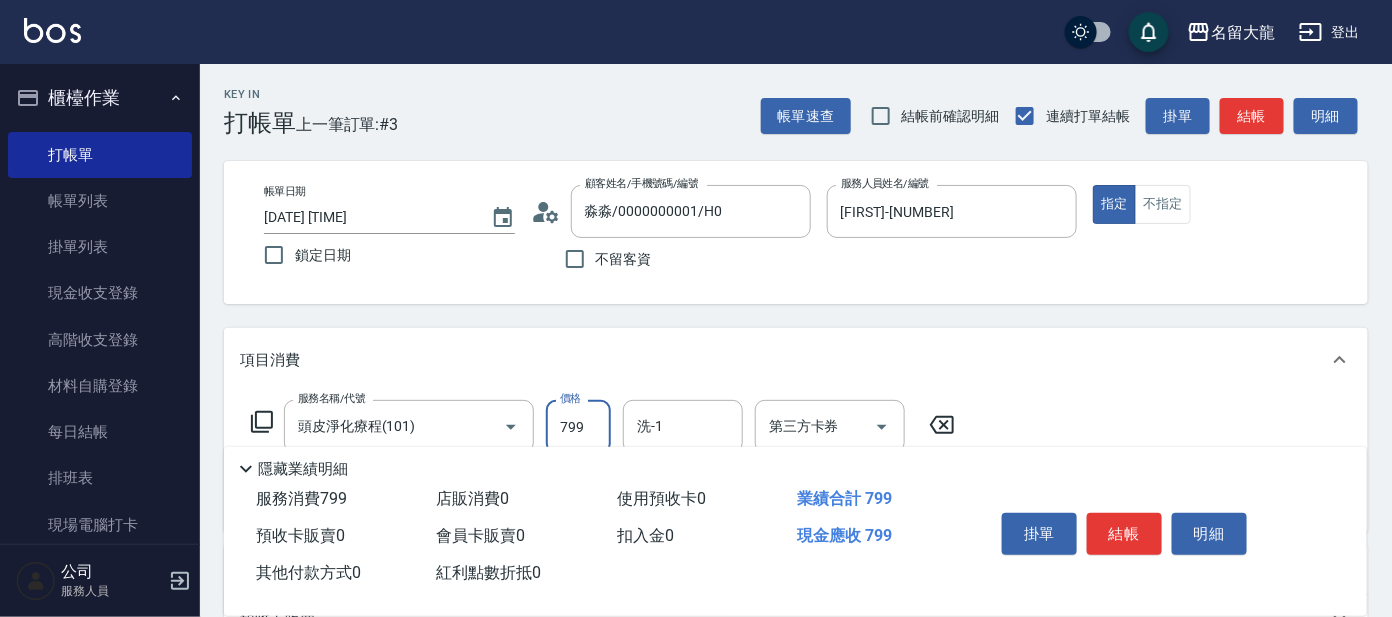 type on "799" 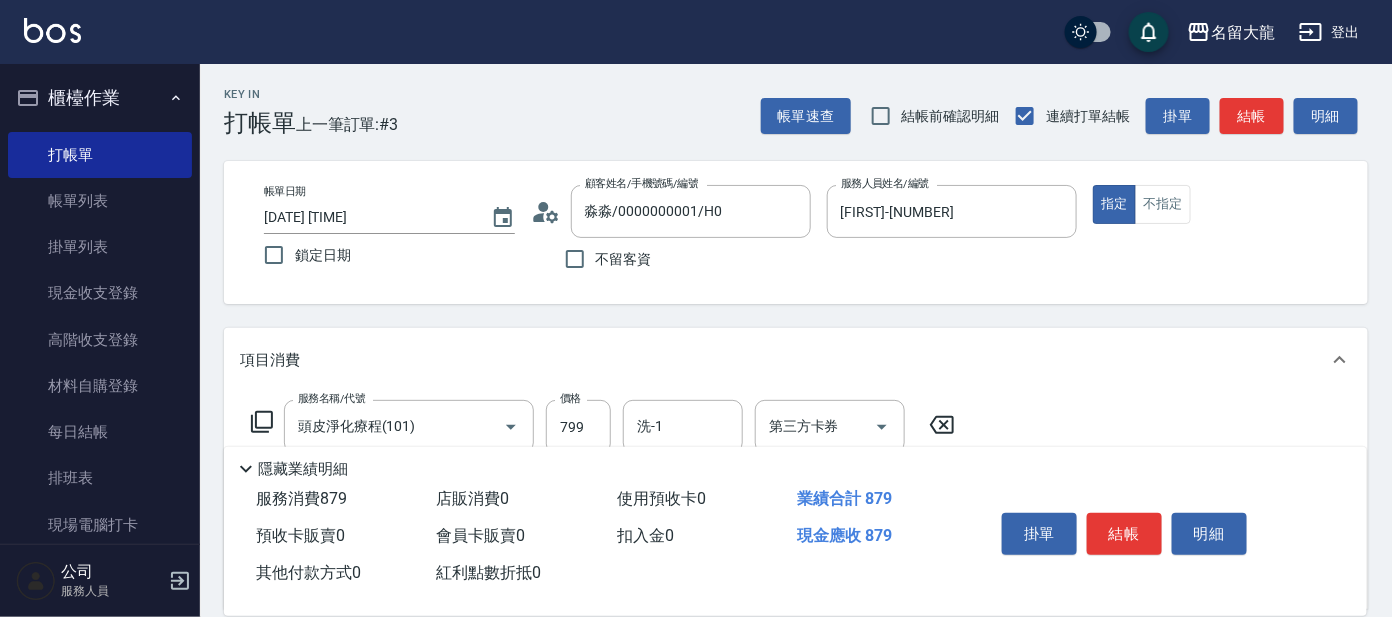 type on "快速修護(800)" 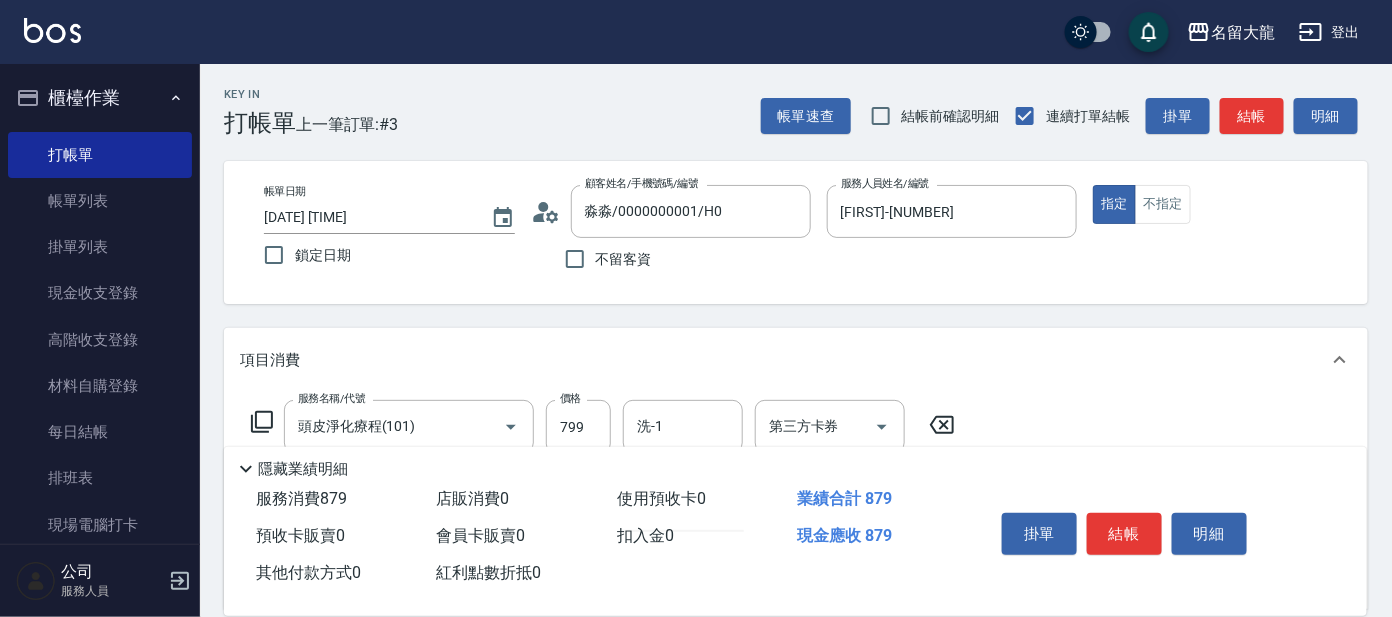 type on "/" 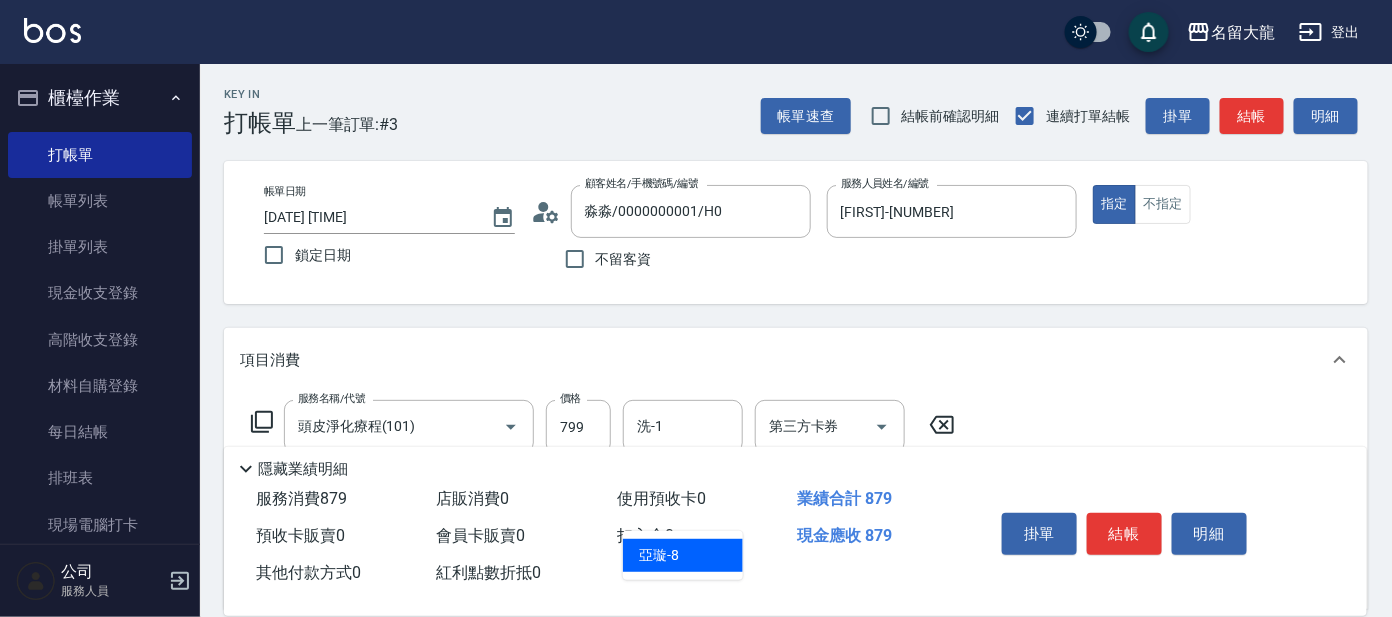 type on "亞璇-8" 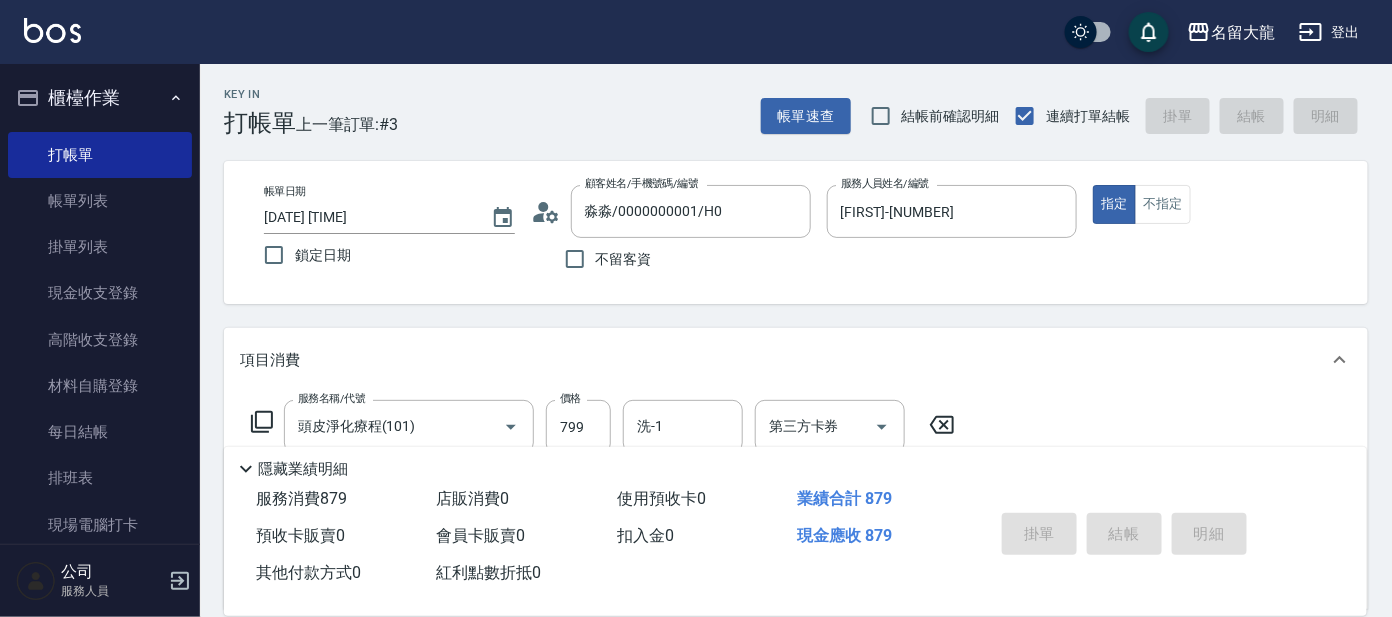 type on "2025/08/06 14:30" 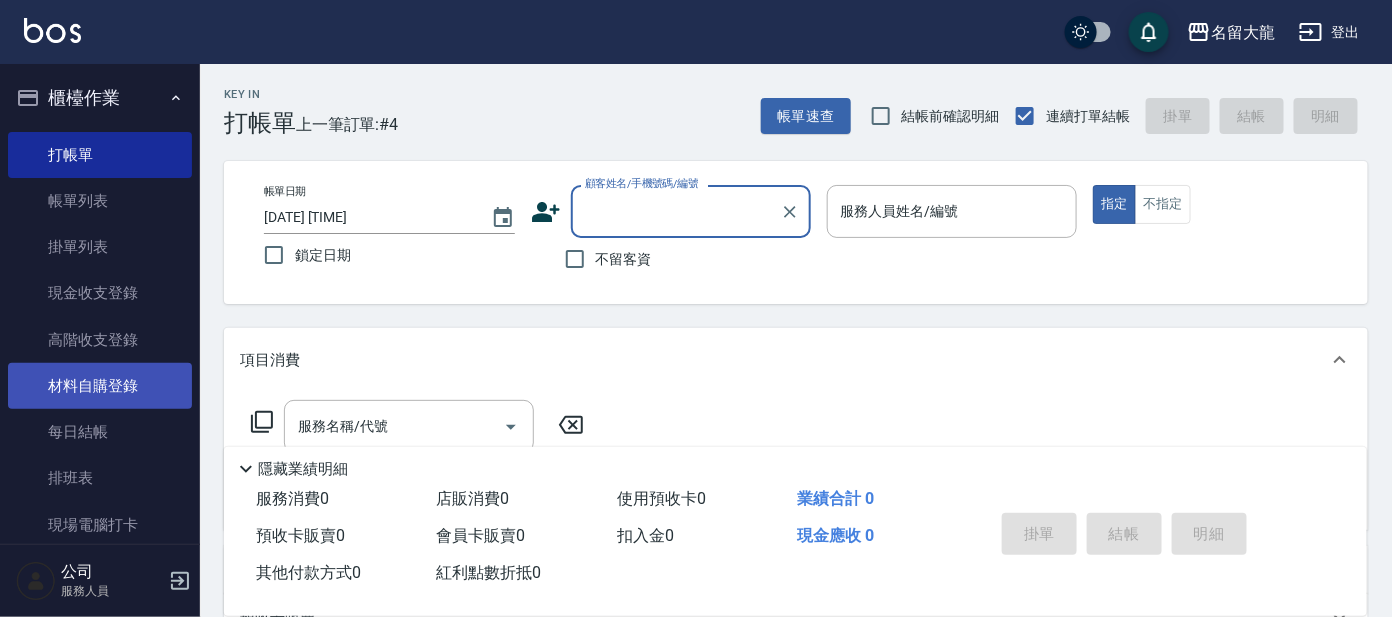 scroll, scrollTop: 240, scrollLeft: 0, axis: vertical 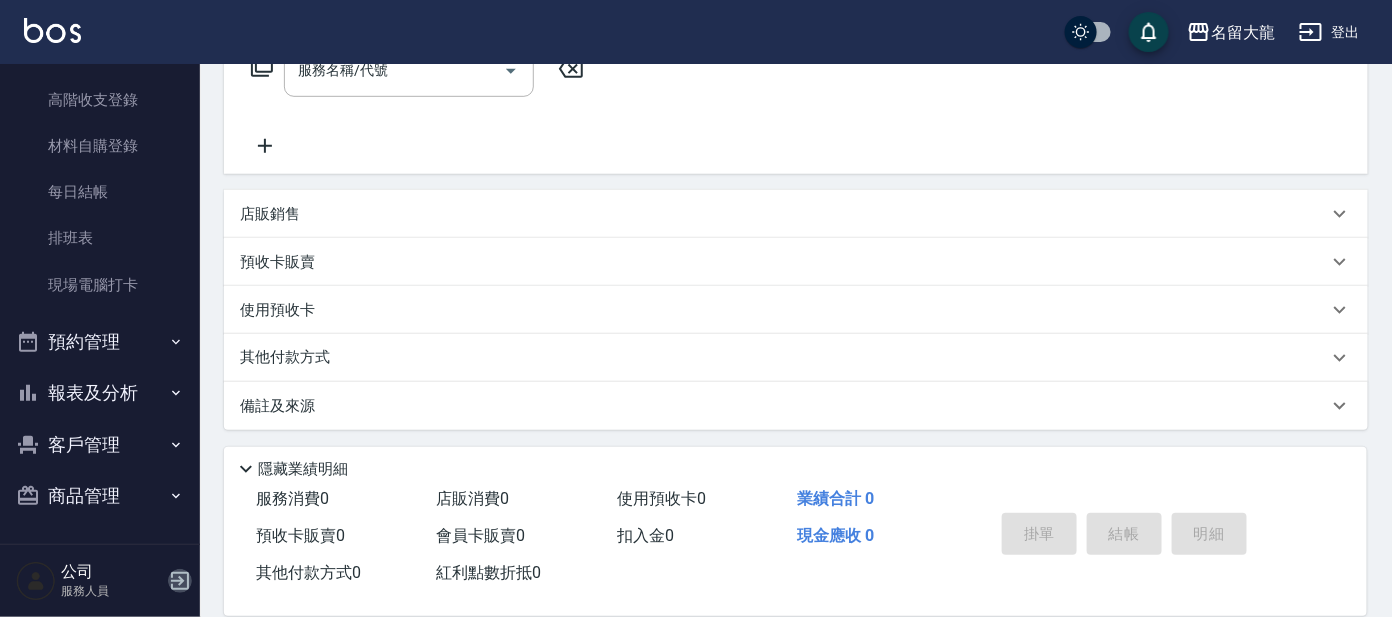 click 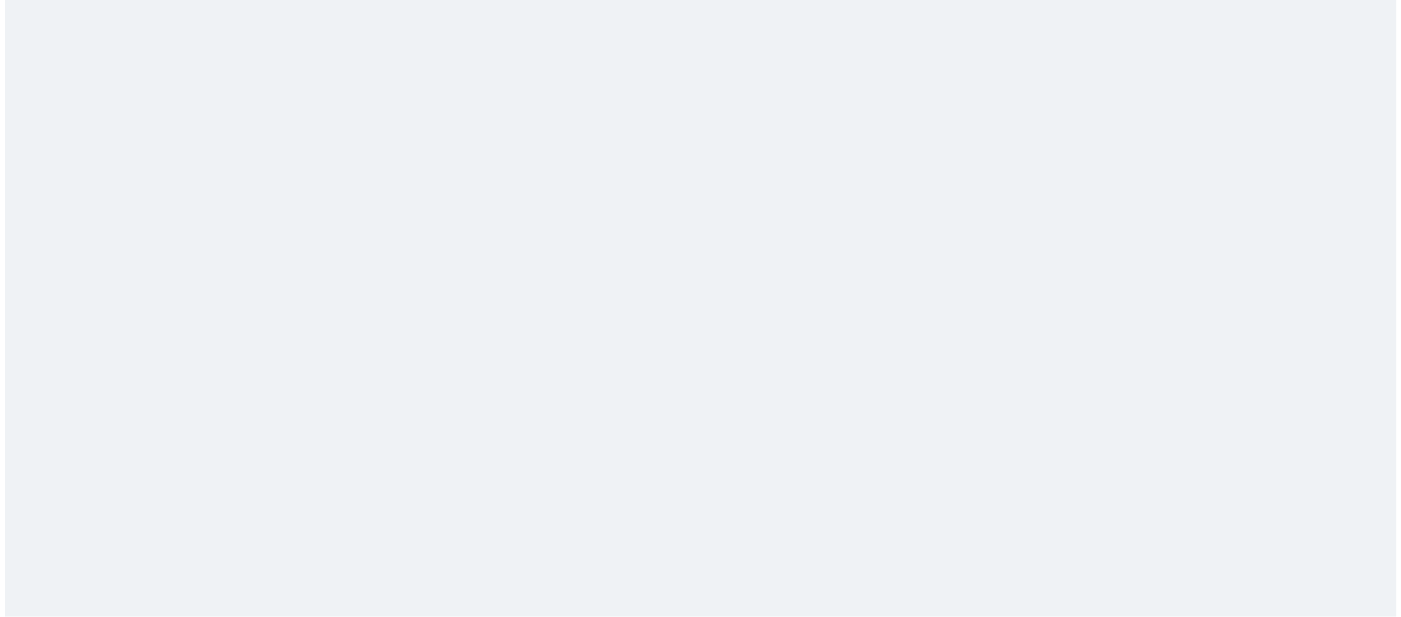 scroll, scrollTop: 0, scrollLeft: 0, axis: both 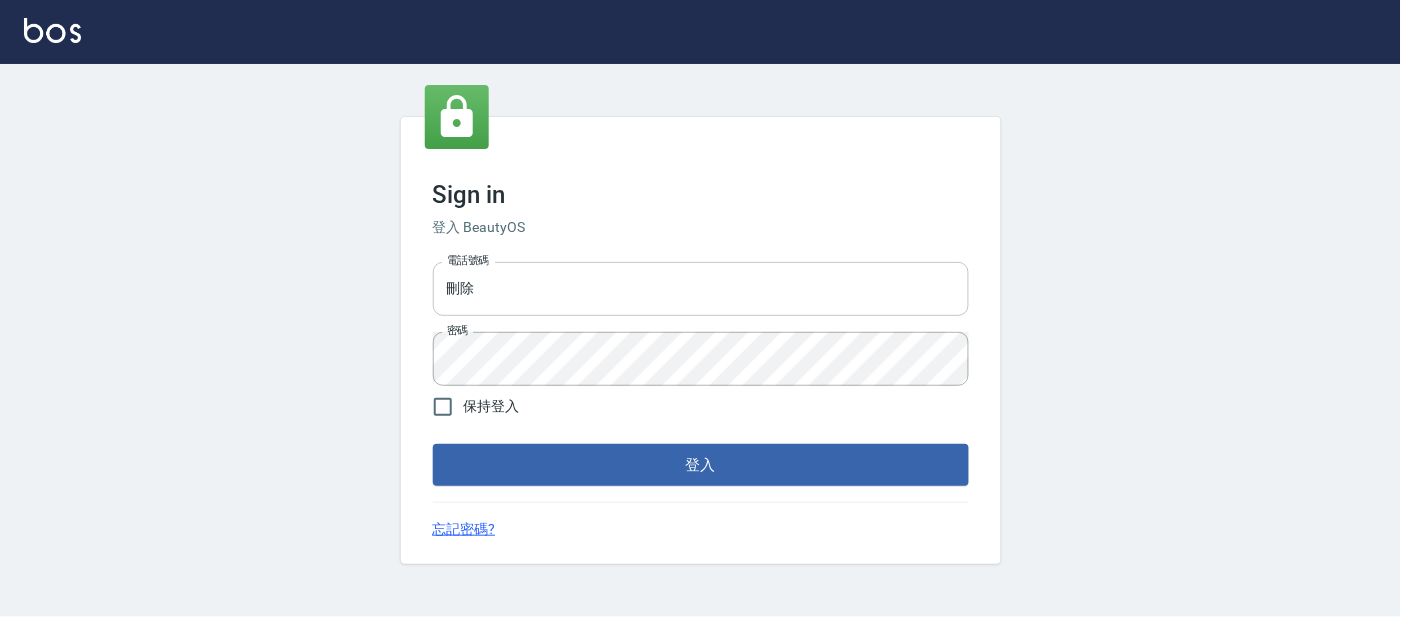 click on "刪除" at bounding box center (701, 289) 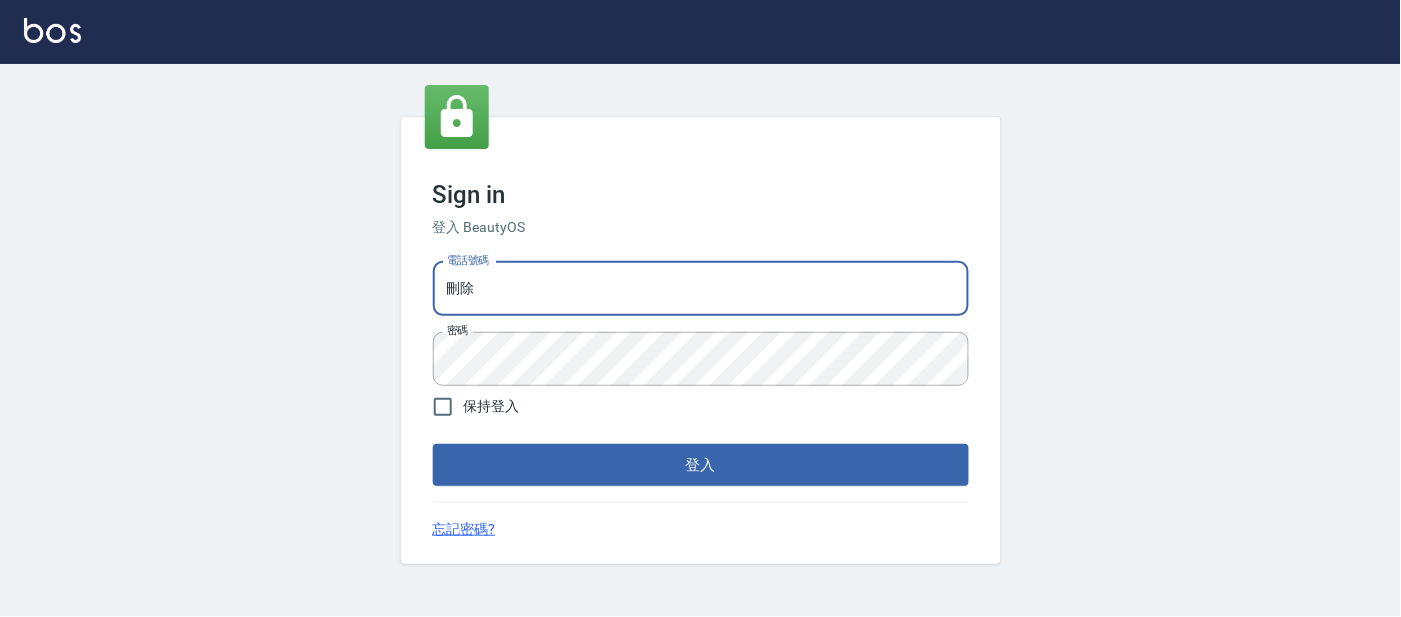 type on "刪" 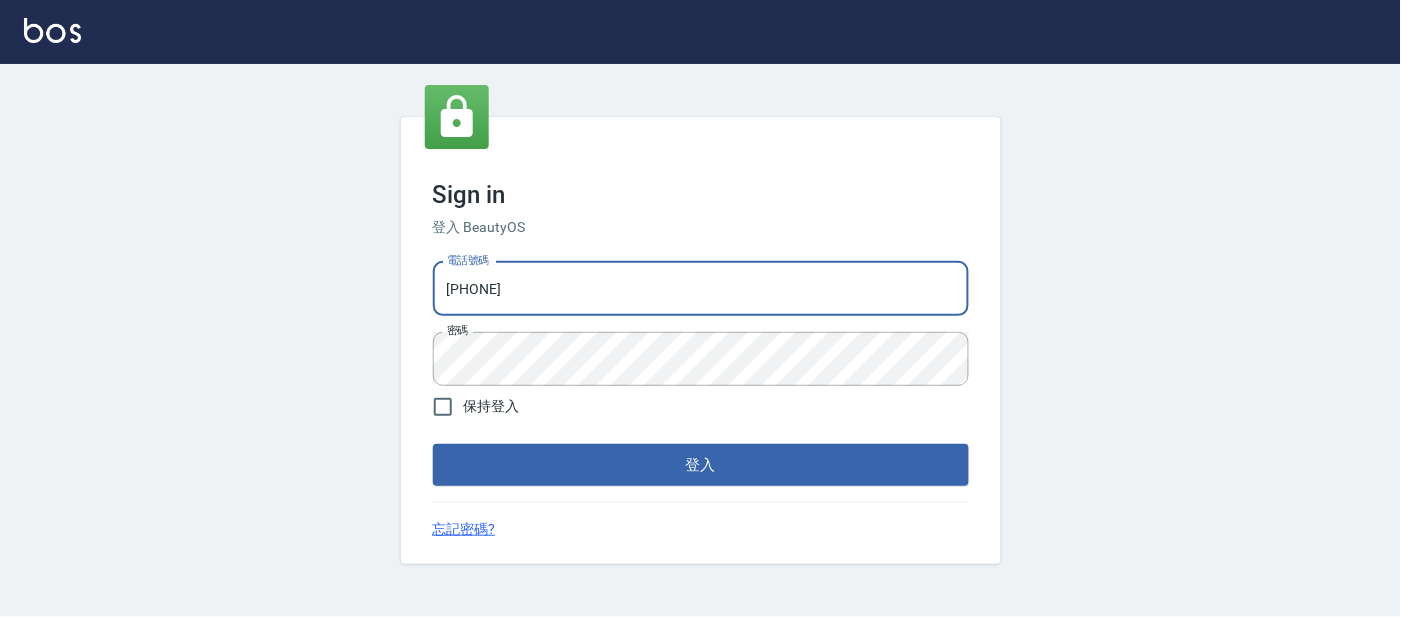 type on "[PHONE]" 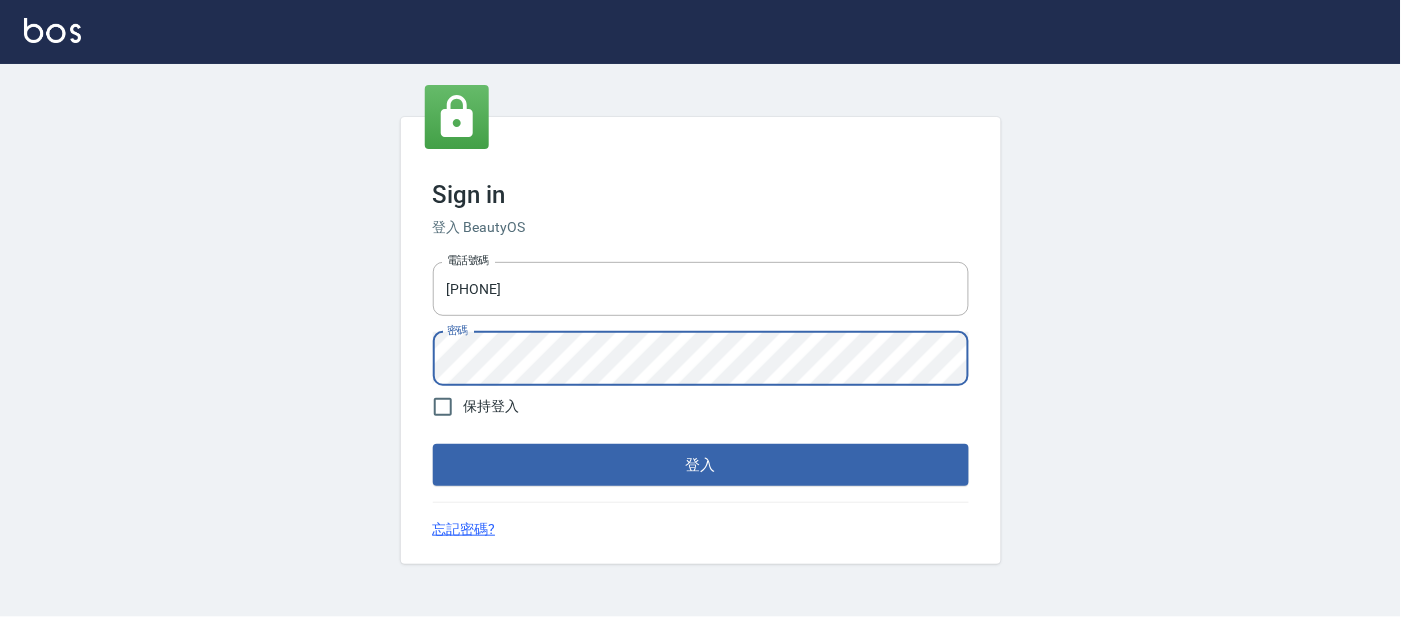 click on "登入" at bounding box center (701, 465) 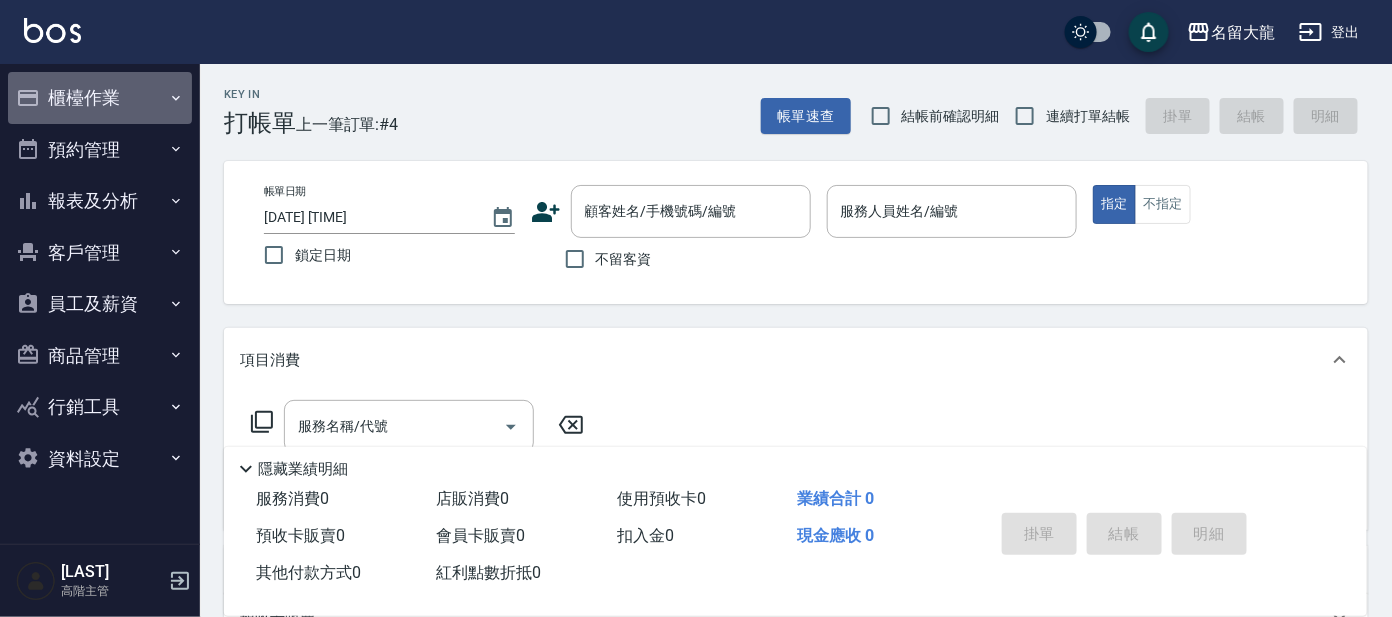 click on "櫃檯作業" at bounding box center [100, 98] 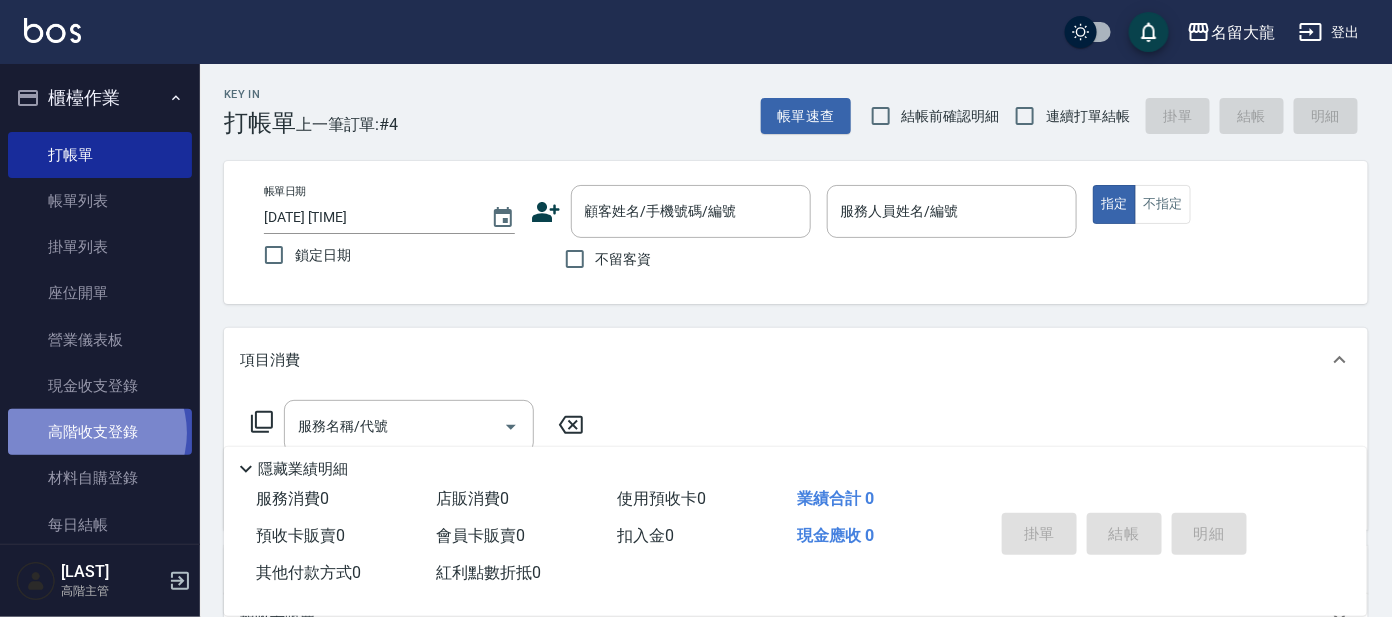 click on "高階收支登錄" at bounding box center [100, 432] 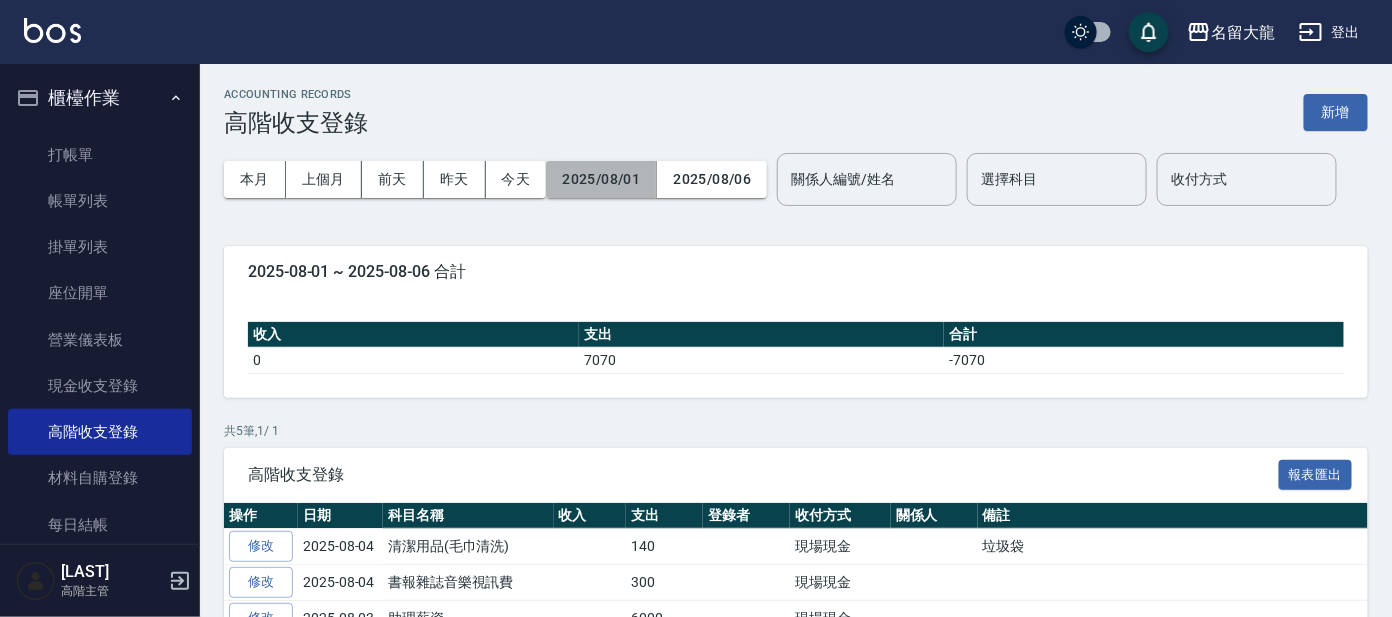 click on "2025/08/01" at bounding box center [601, 179] 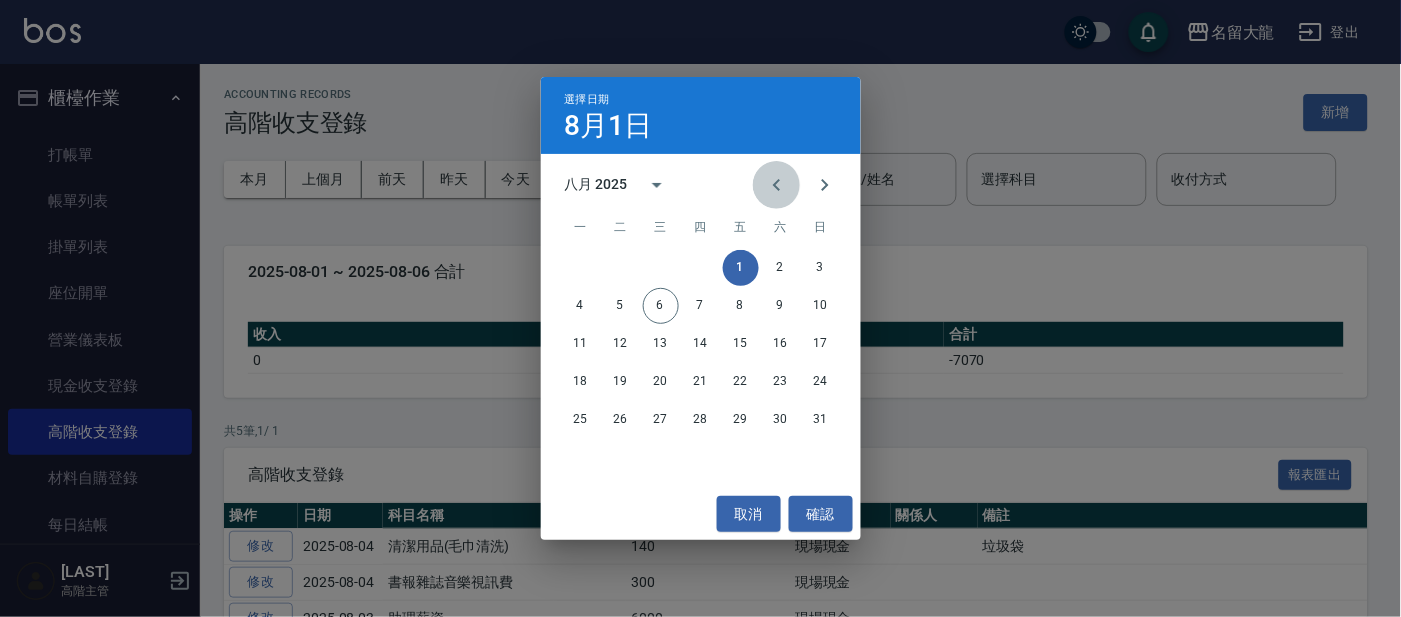 click 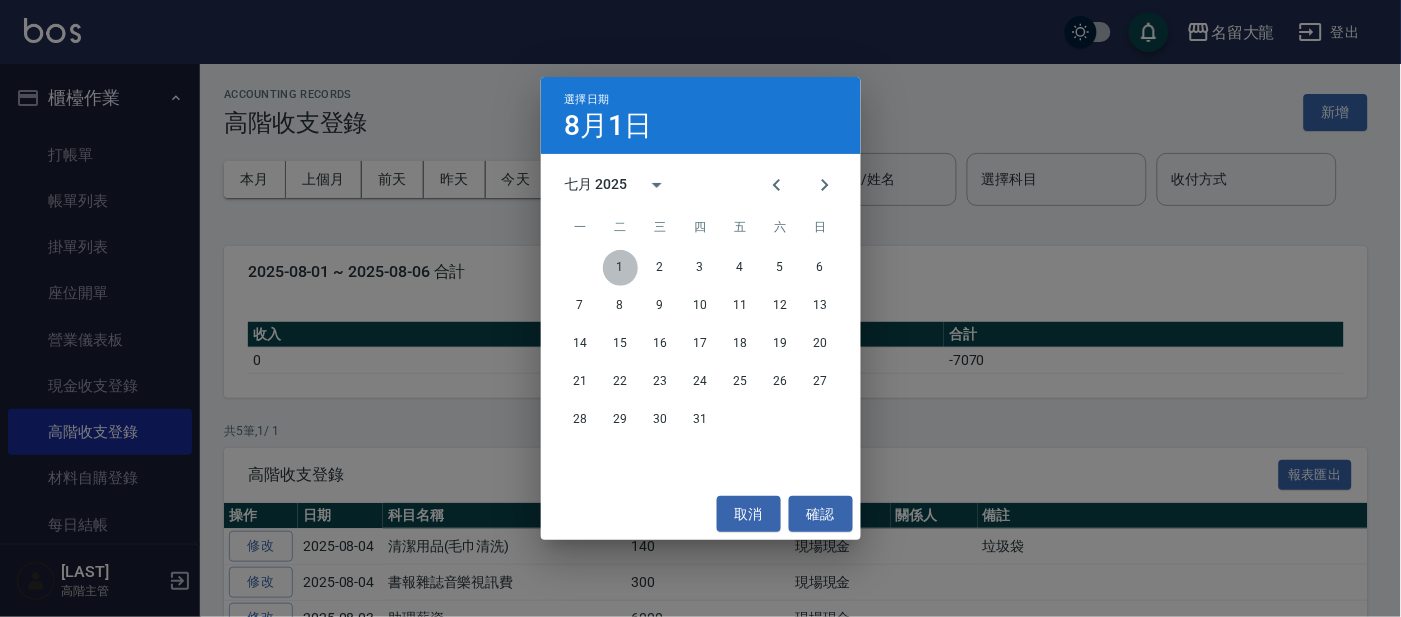 click on "1" at bounding box center [621, 268] 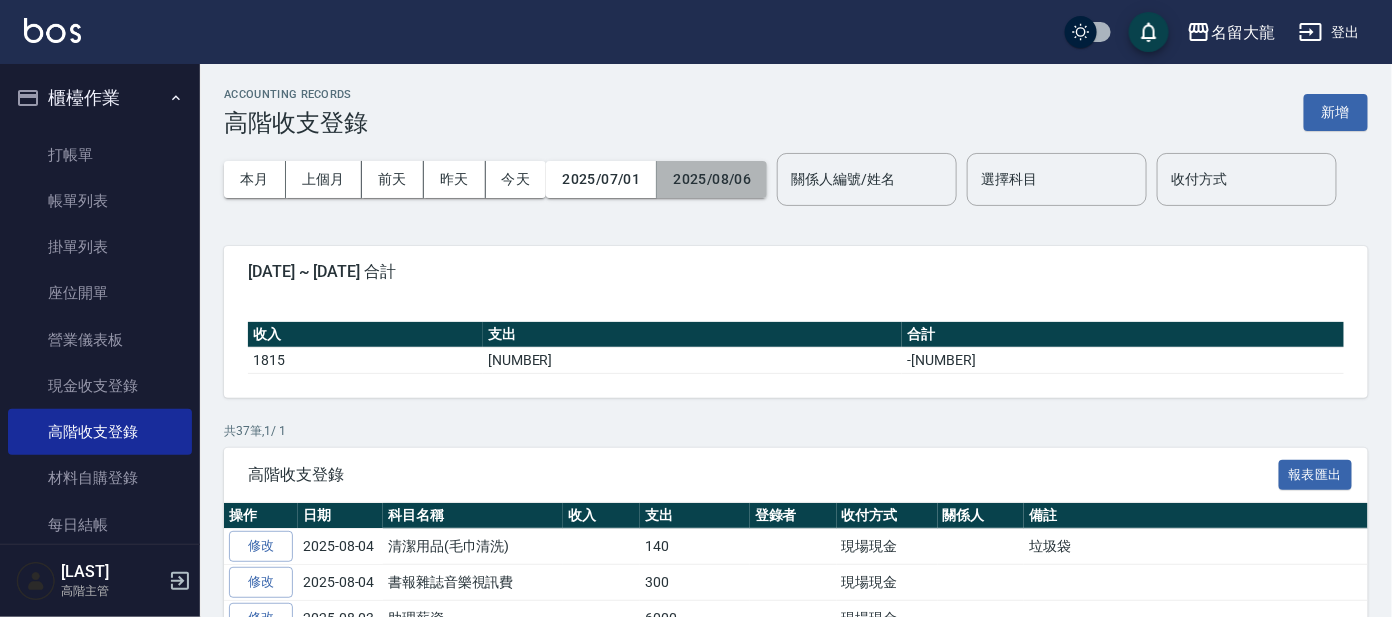 click on "2025/08/06" at bounding box center (712, 179) 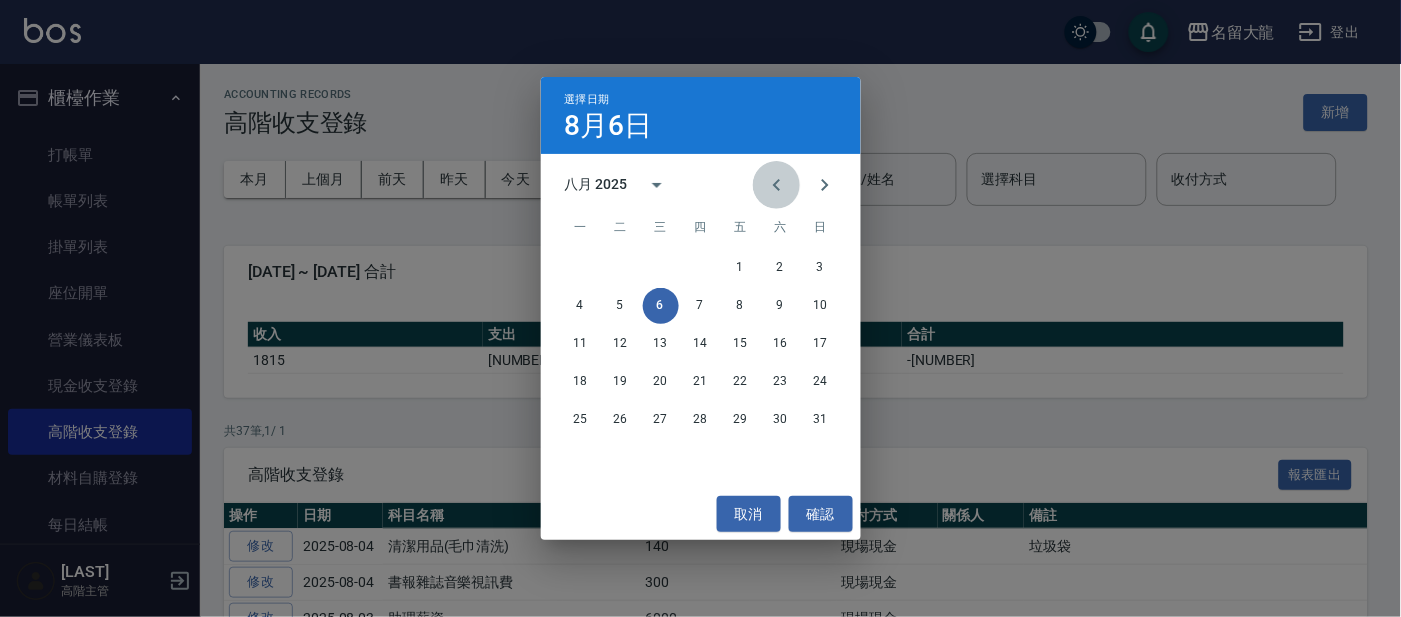 click 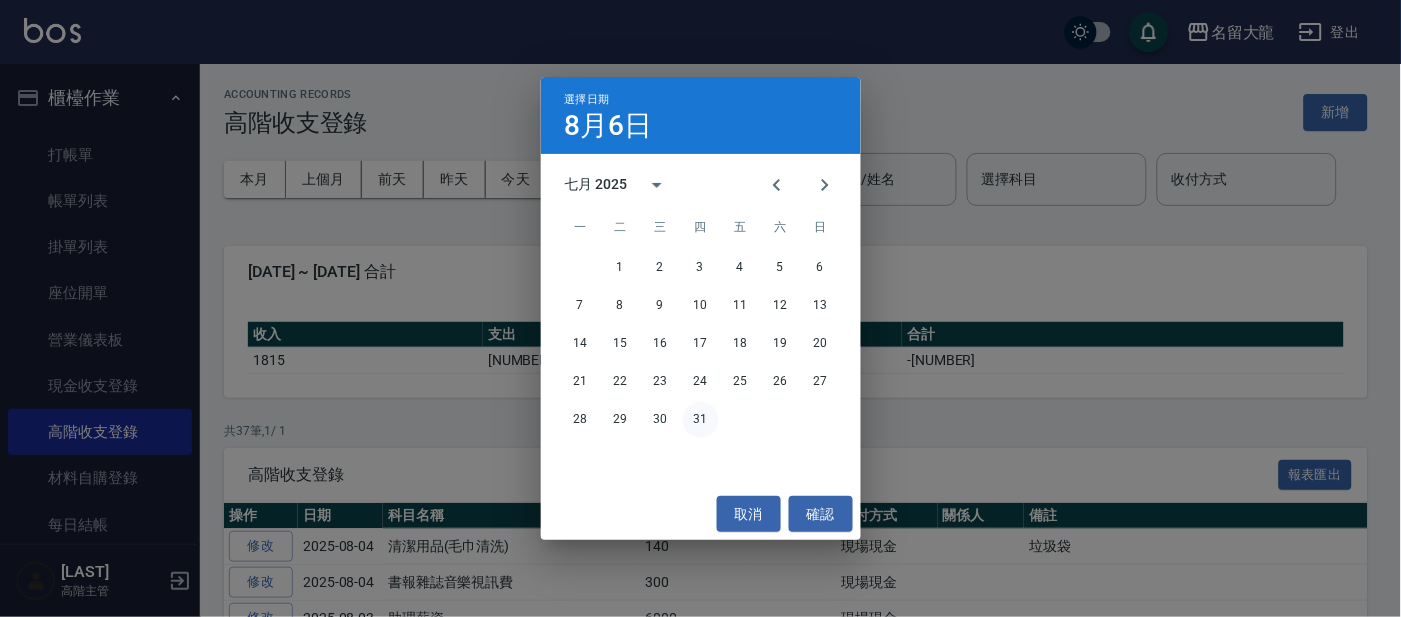 click on "31" at bounding box center (701, 420) 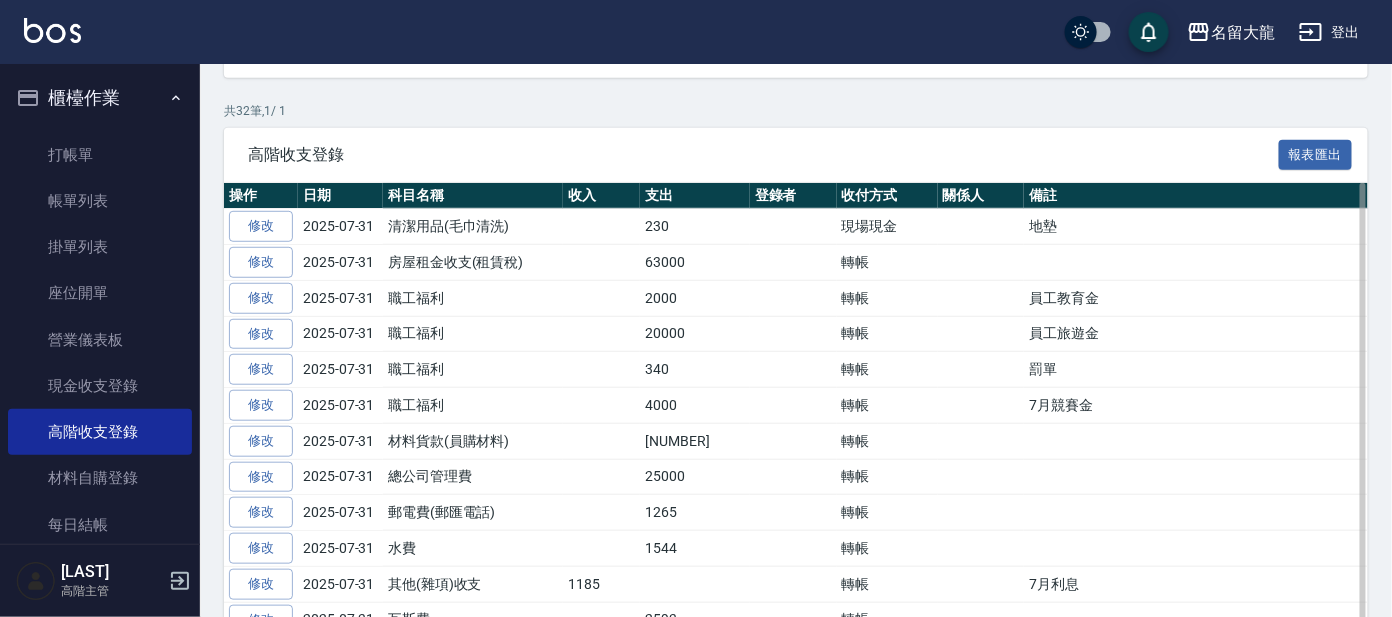 scroll, scrollTop: 374, scrollLeft: 0, axis: vertical 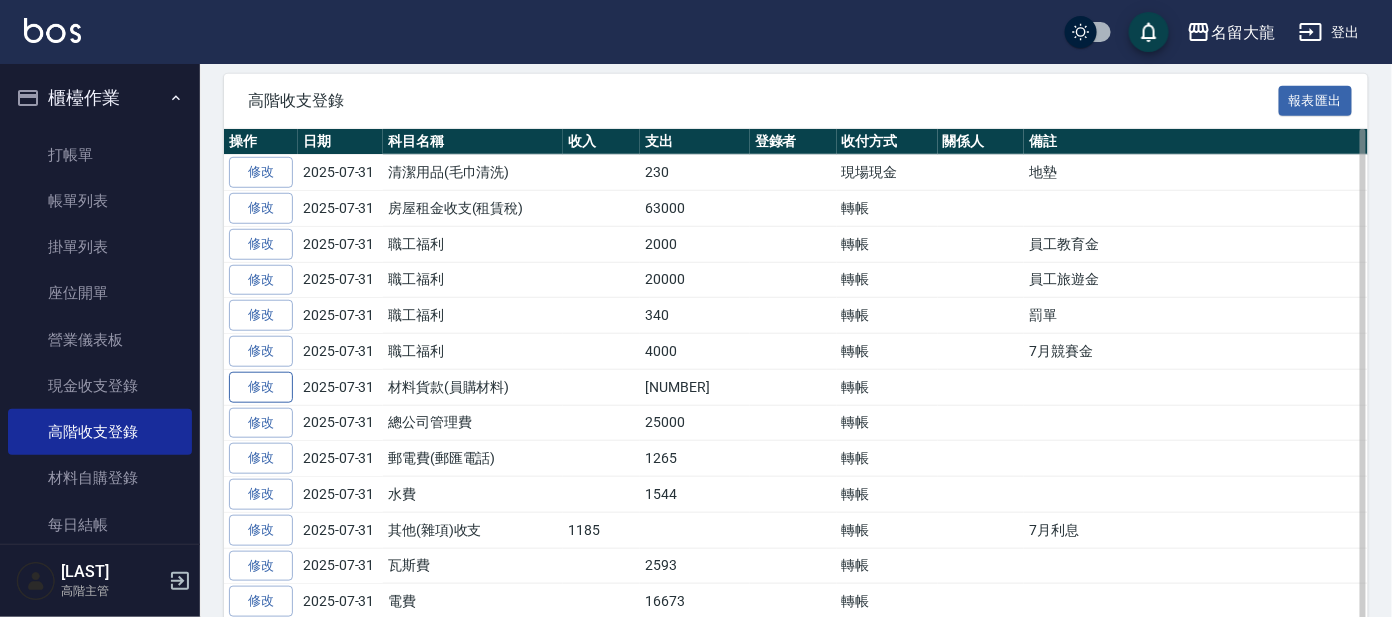 click on "修改" at bounding box center [261, 387] 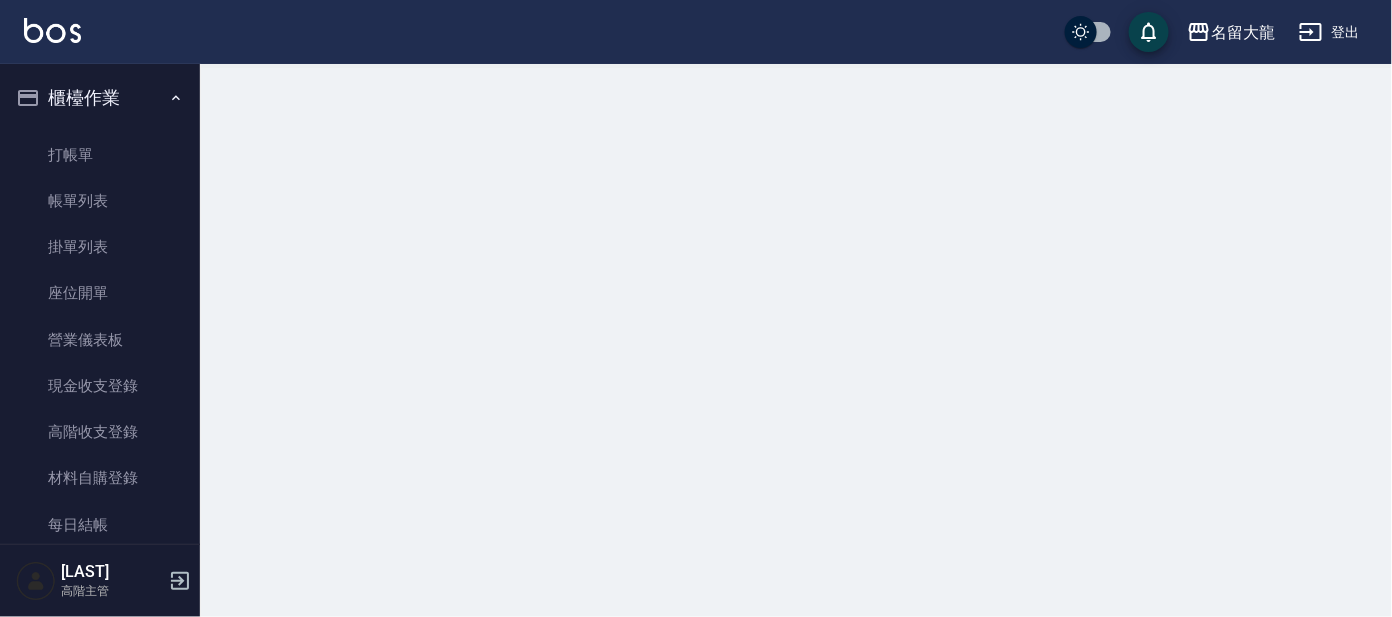 scroll, scrollTop: 0, scrollLeft: 0, axis: both 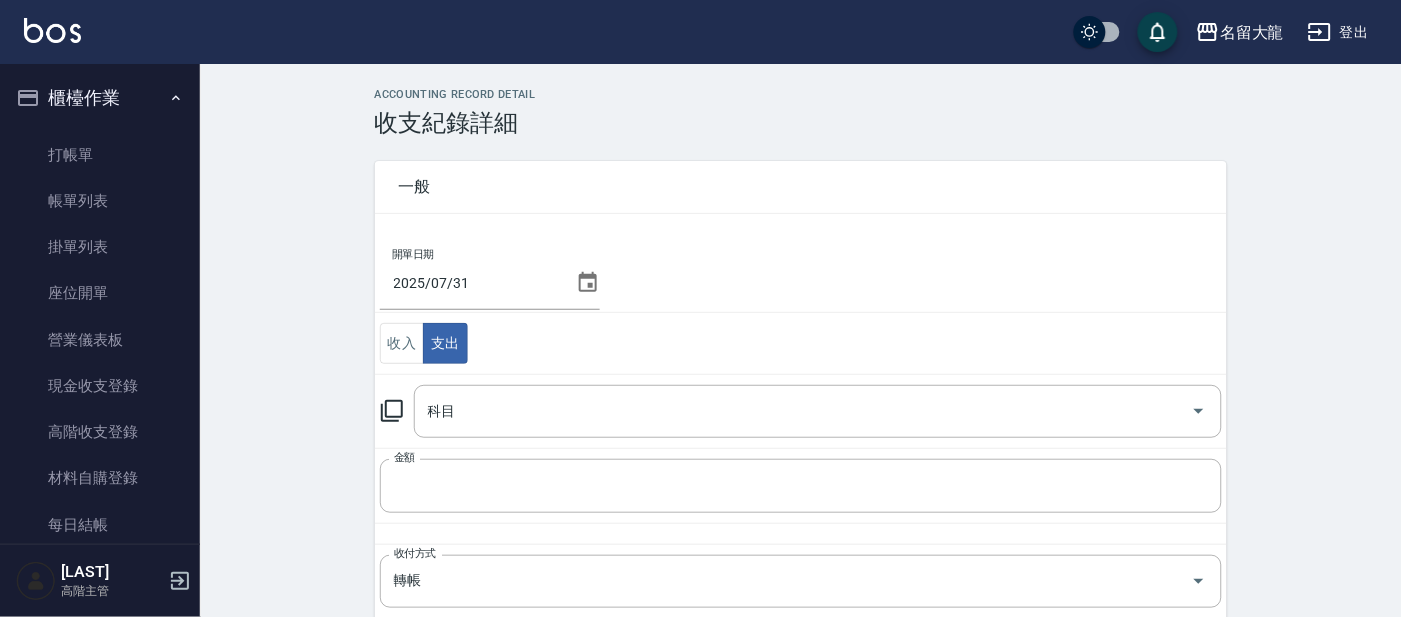 type on "13 材料貨款(員購材料)" 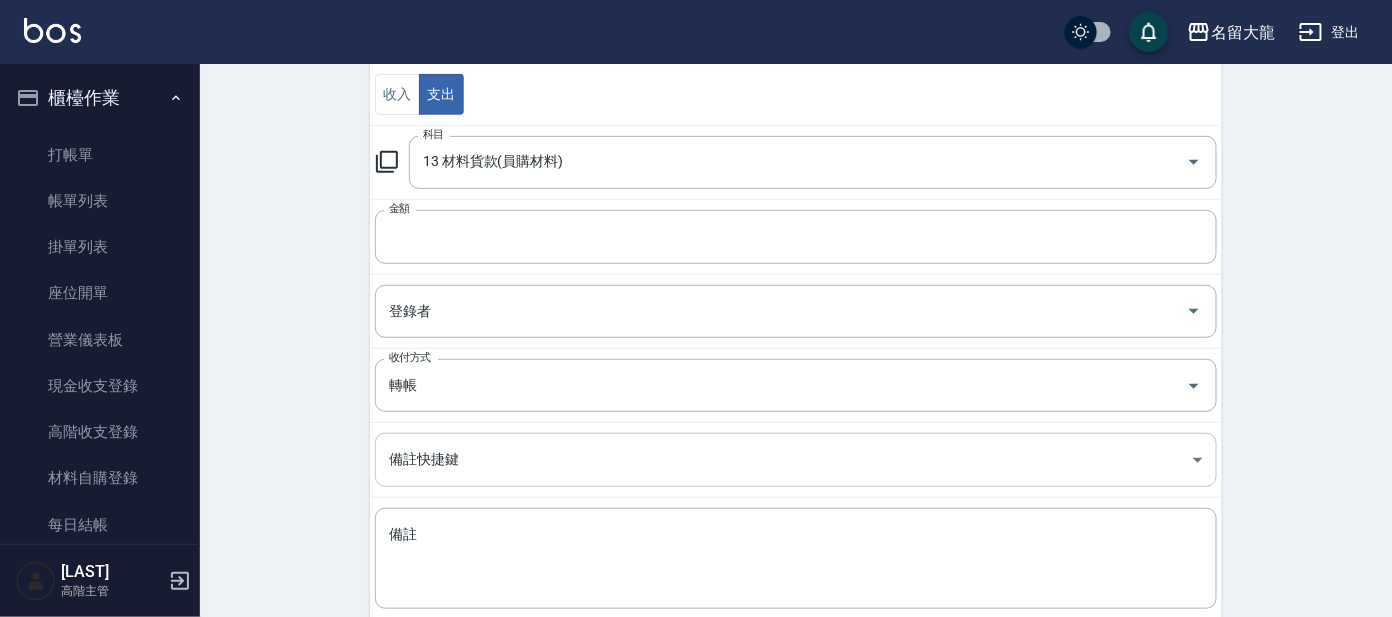 scroll, scrollTop: 359, scrollLeft: 0, axis: vertical 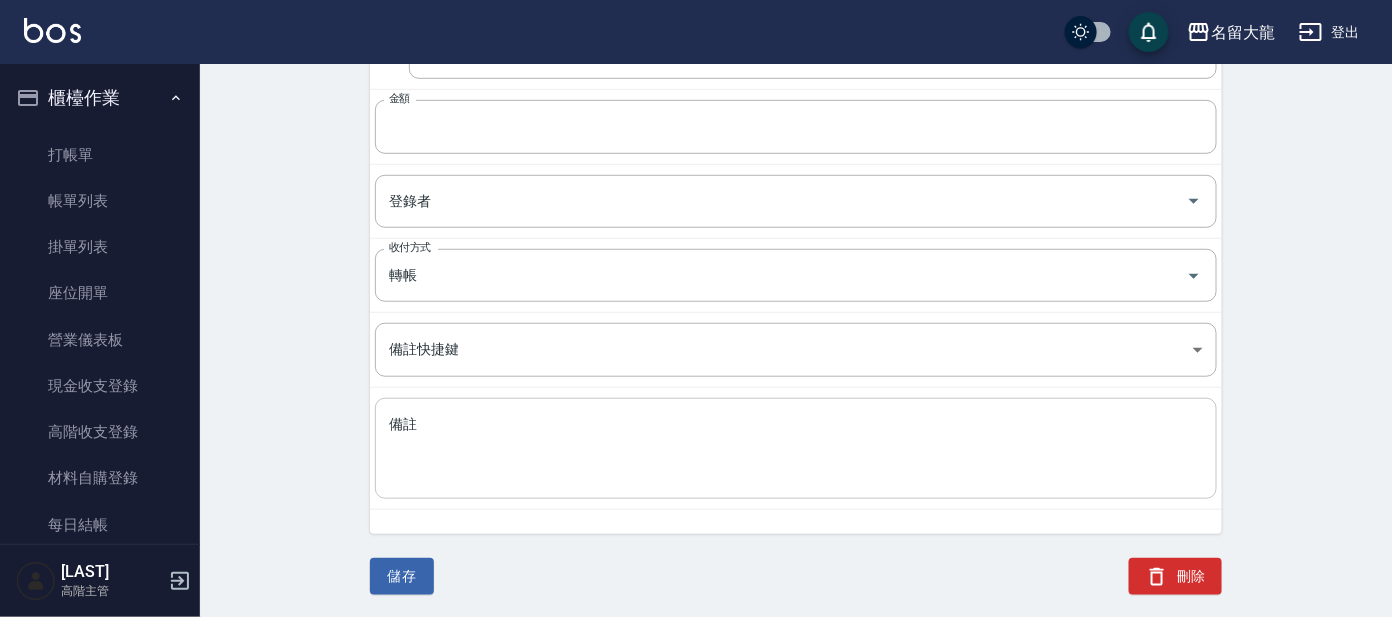 click on "備註" at bounding box center (796, 449) 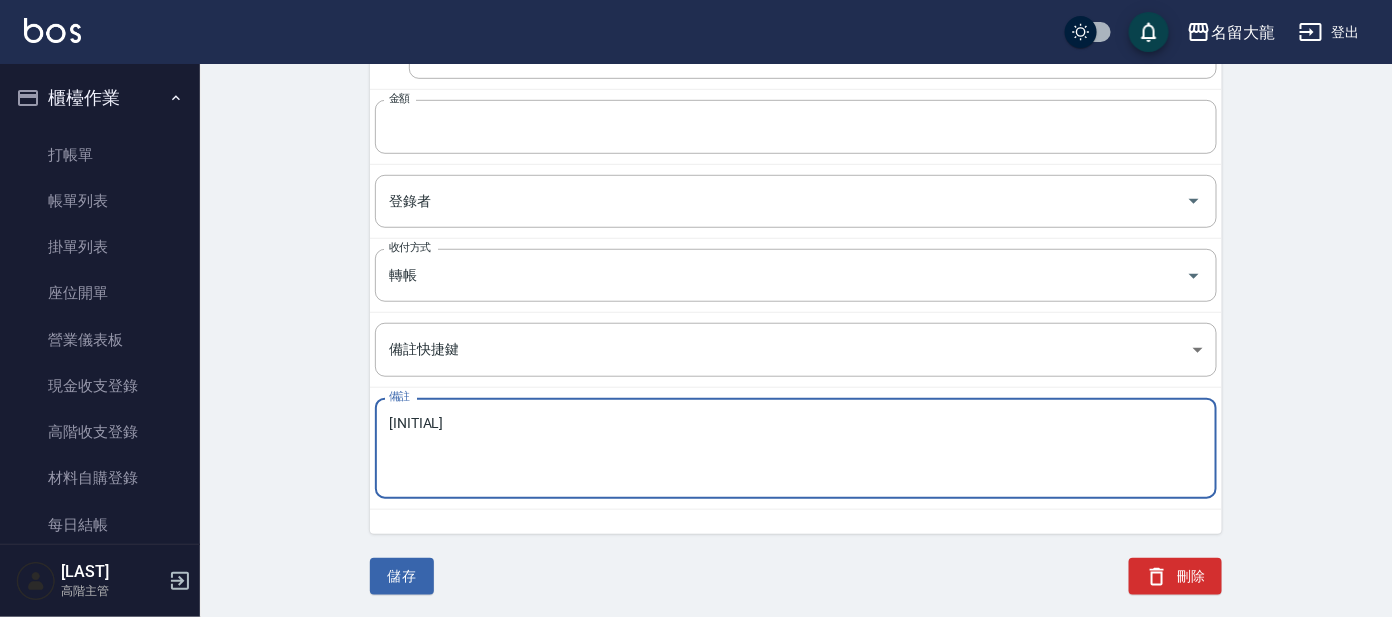 type on "y" 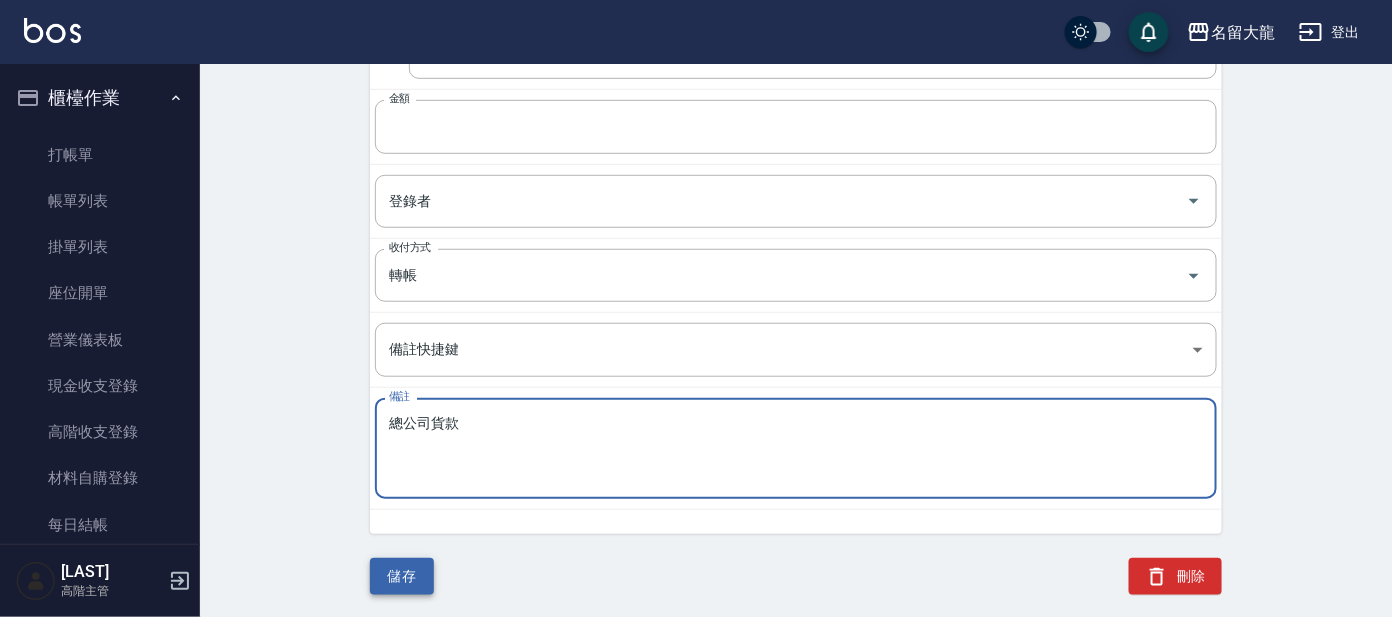 type on "總公司貨款" 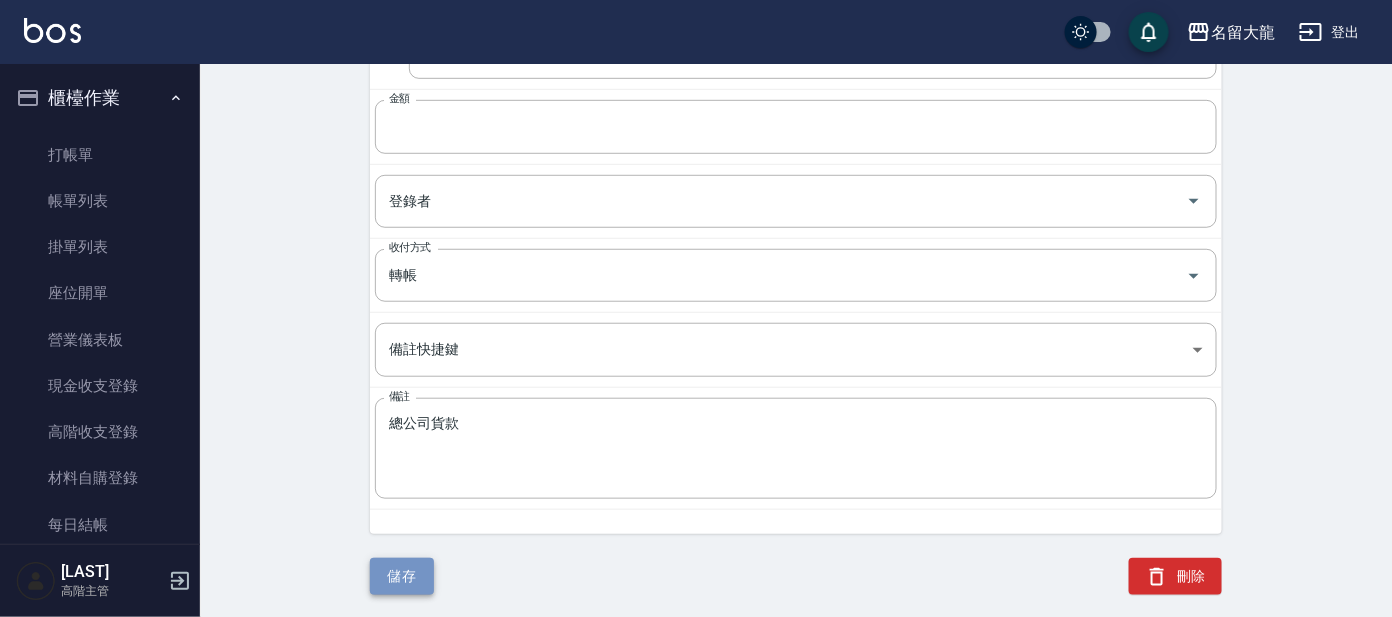 click on "儲存" at bounding box center (402, 576) 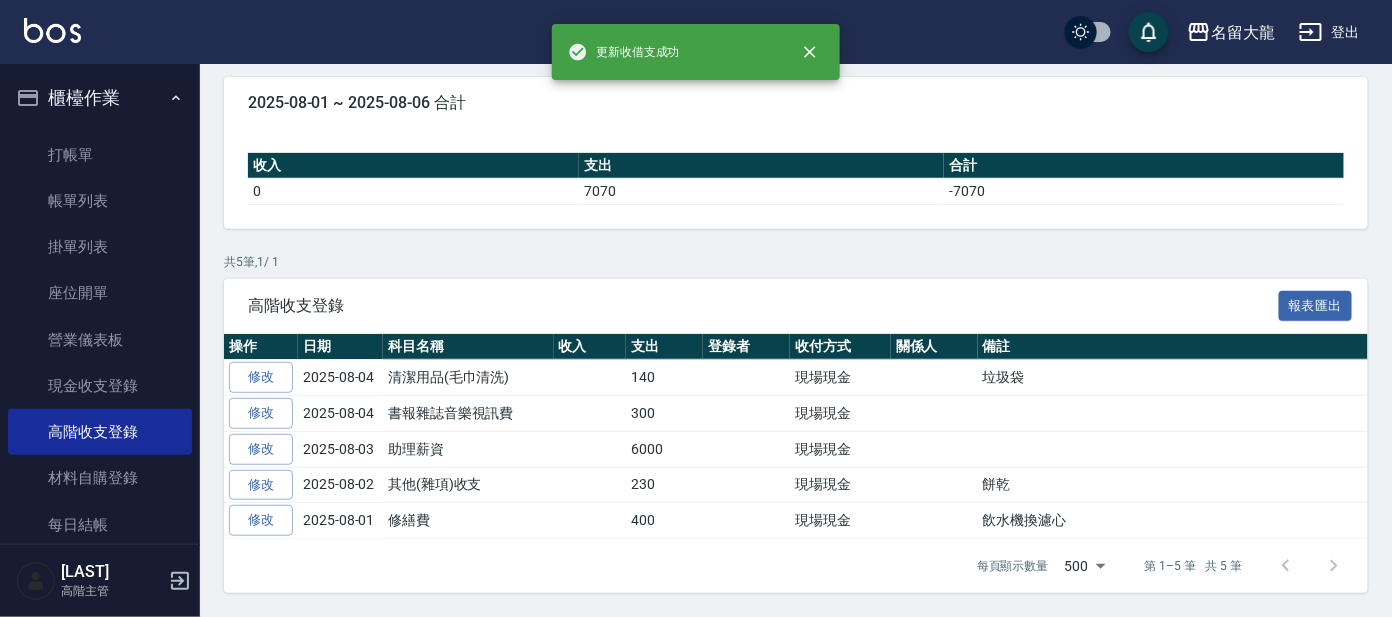 scroll, scrollTop: 0, scrollLeft: 0, axis: both 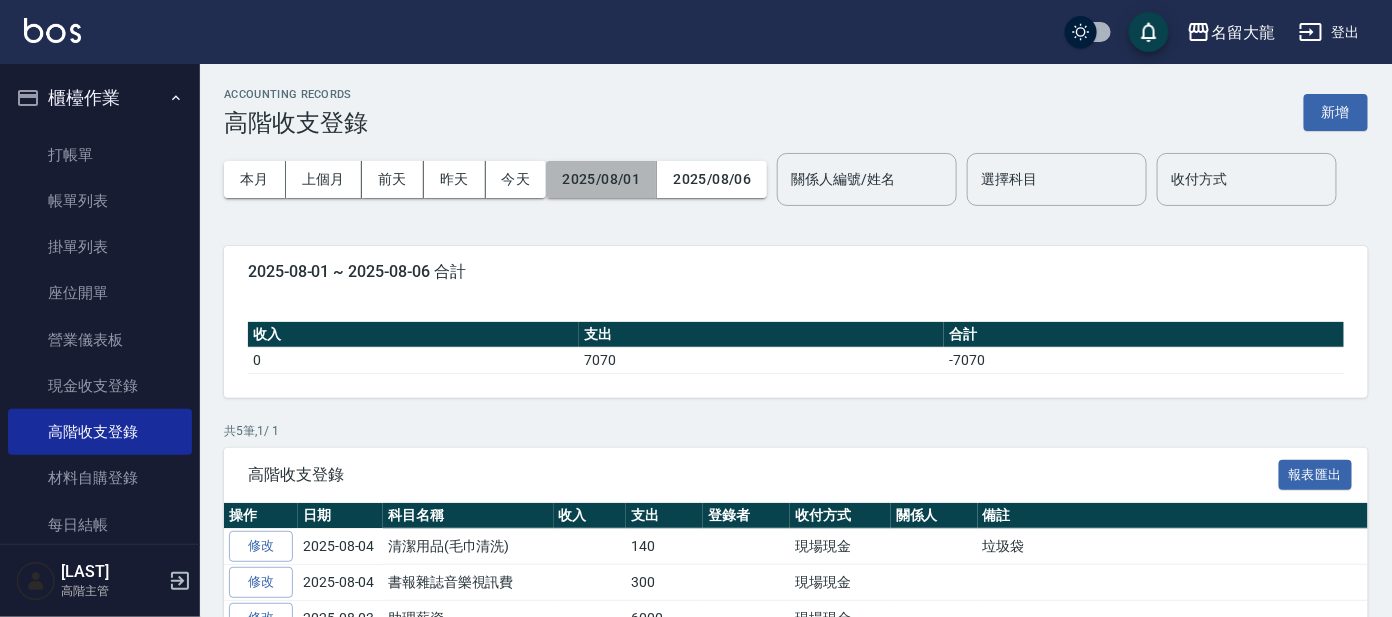 click on "2025/08/01" at bounding box center (601, 179) 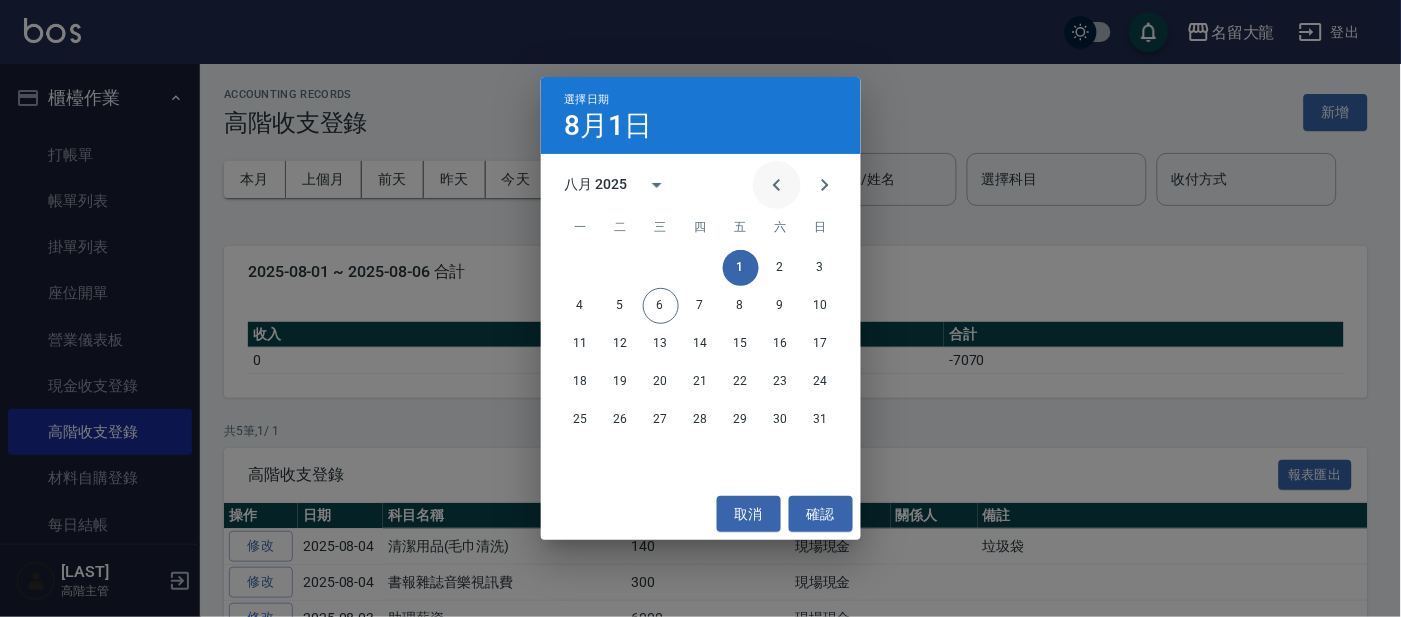 click 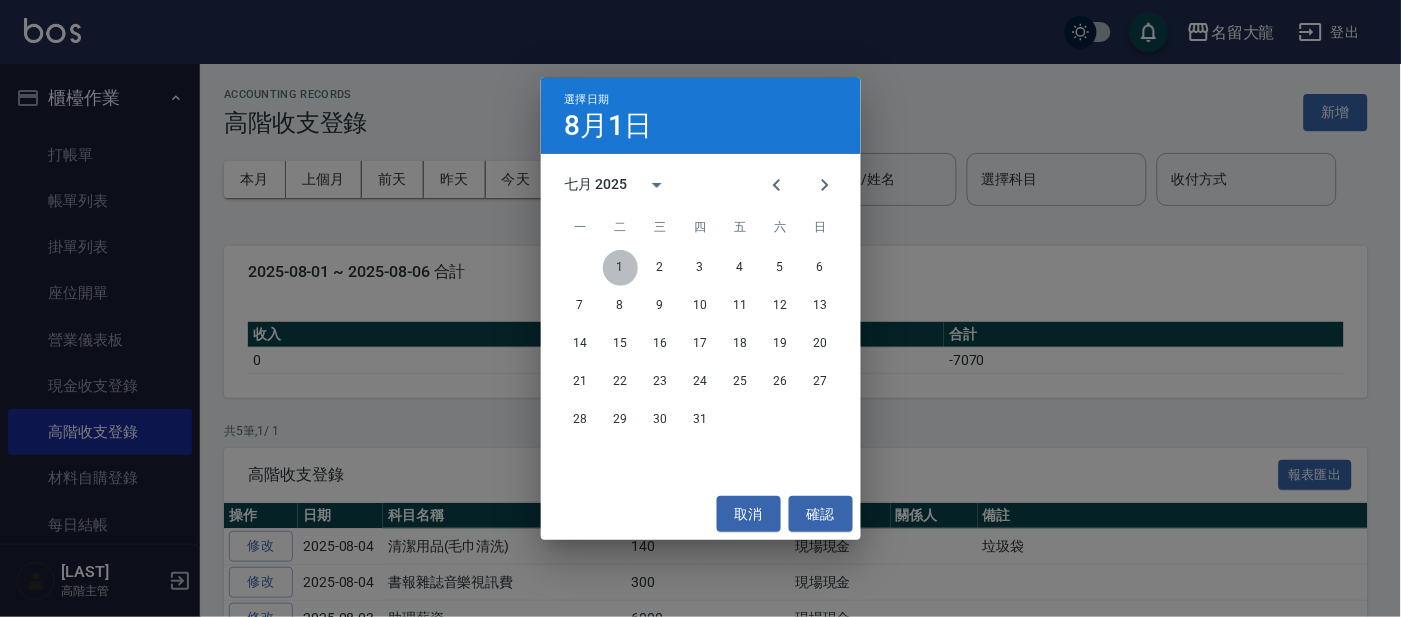 click on "1" at bounding box center [621, 268] 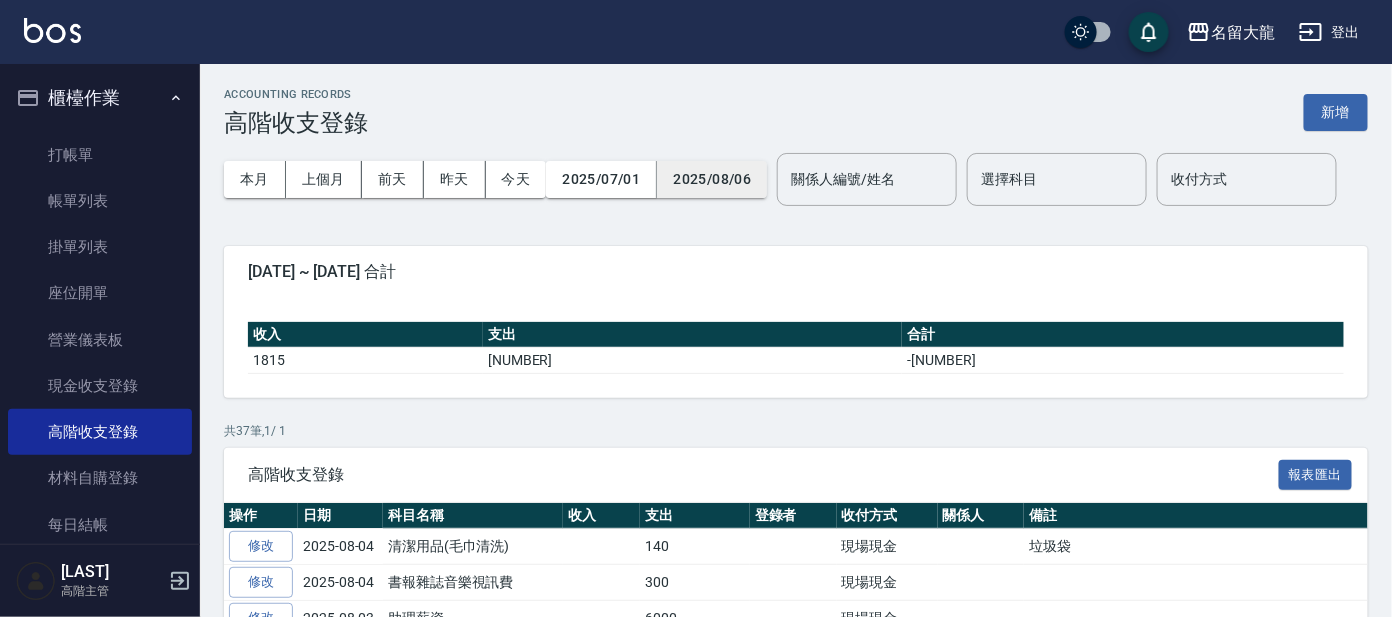 click on "2025/08/06" at bounding box center (712, 179) 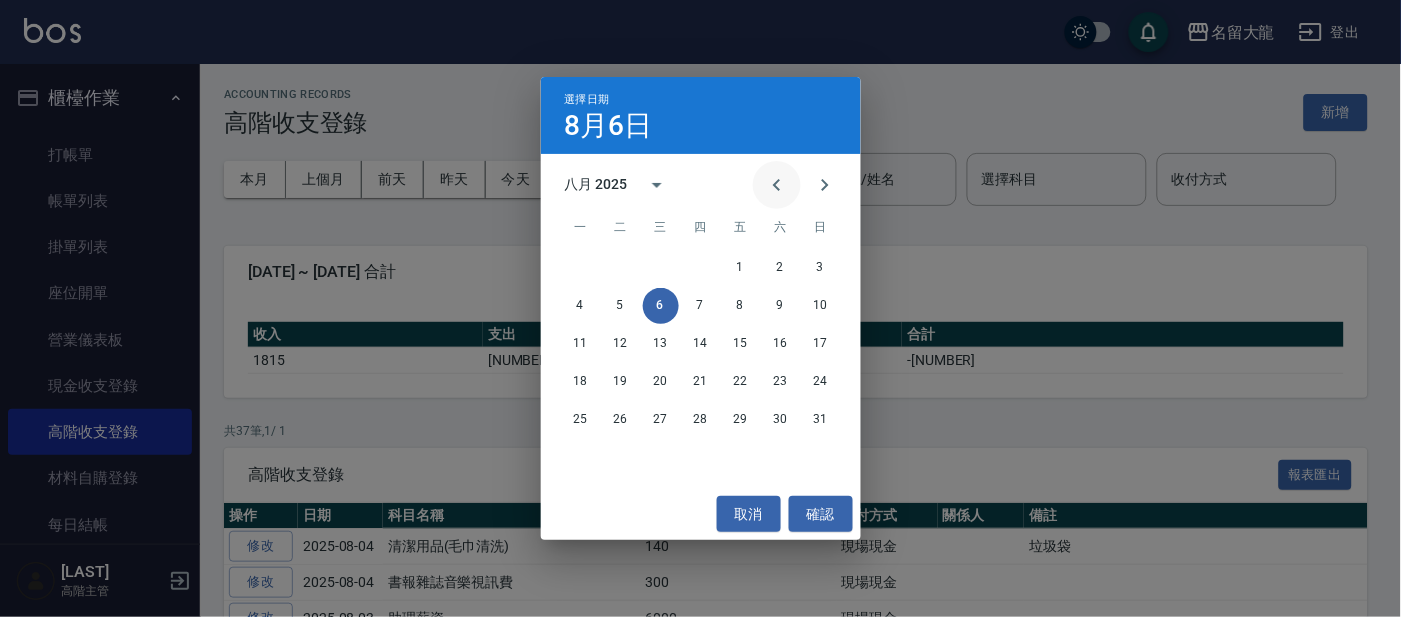 click 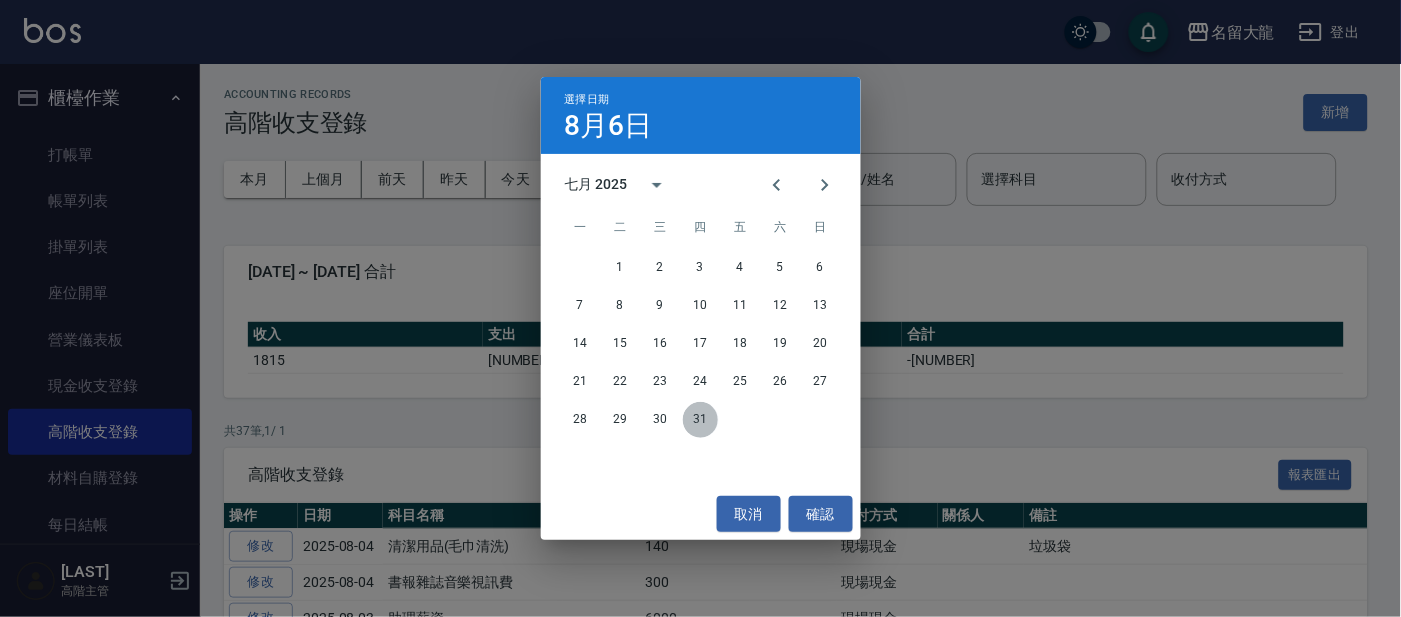 click on "31" at bounding box center [701, 420] 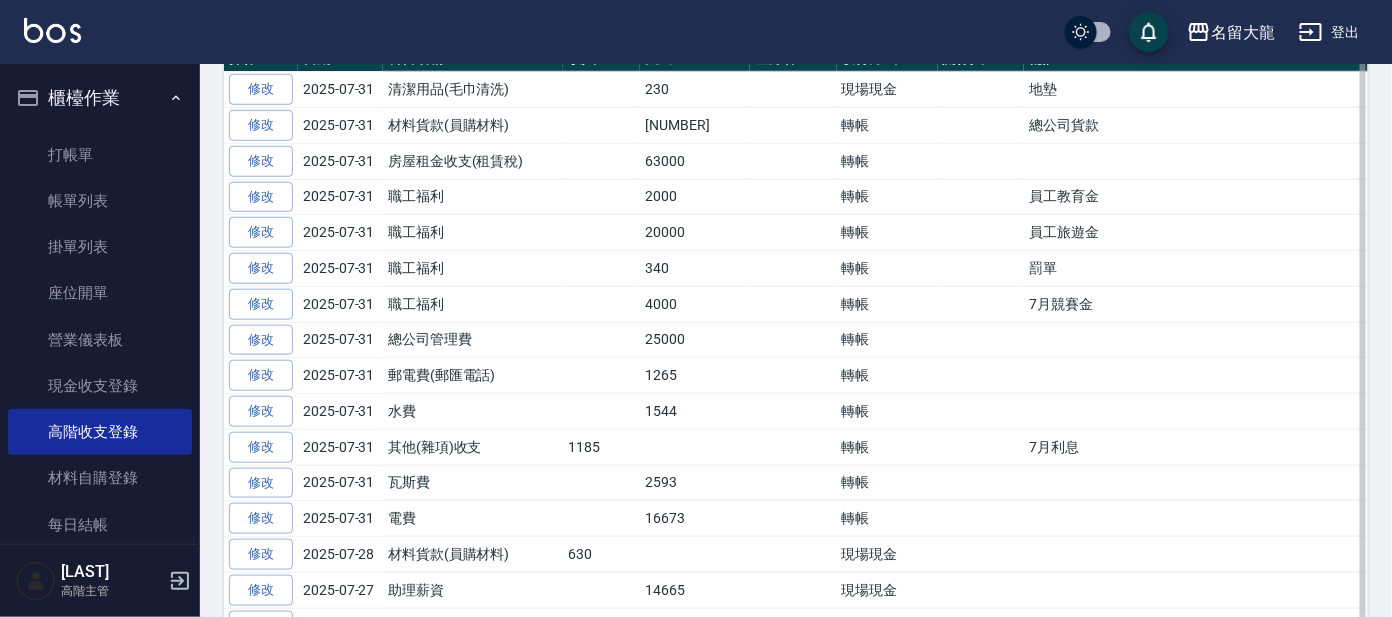 scroll, scrollTop: 499, scrollLeft: 0, axis: vertical 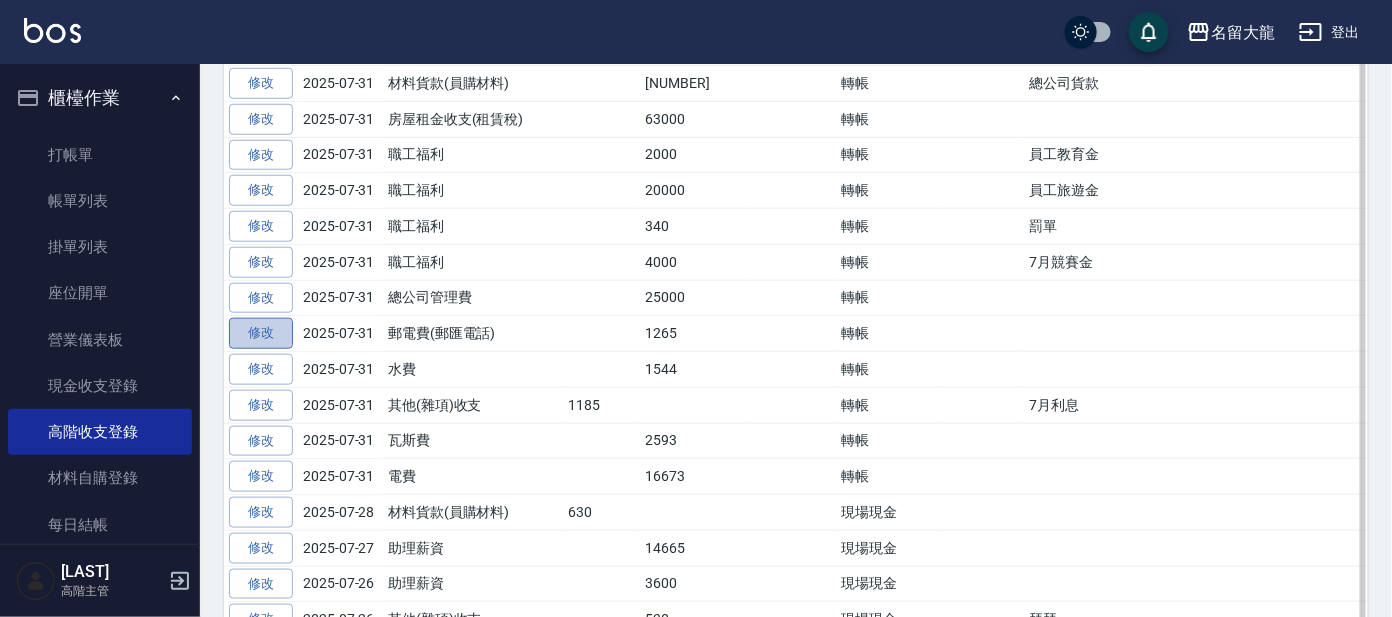 click on "修改" at bounding box center [261, 333] 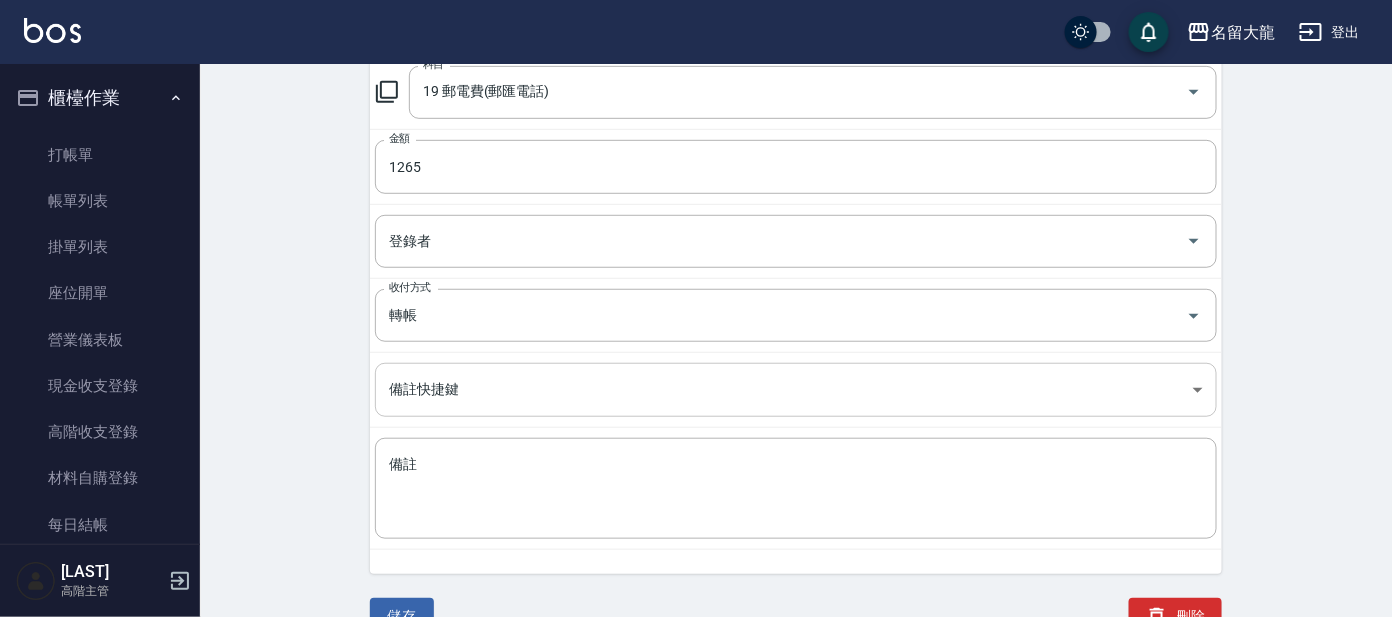 scroll, scrollTop: 359, scrollLeft: 0, axis: vertical 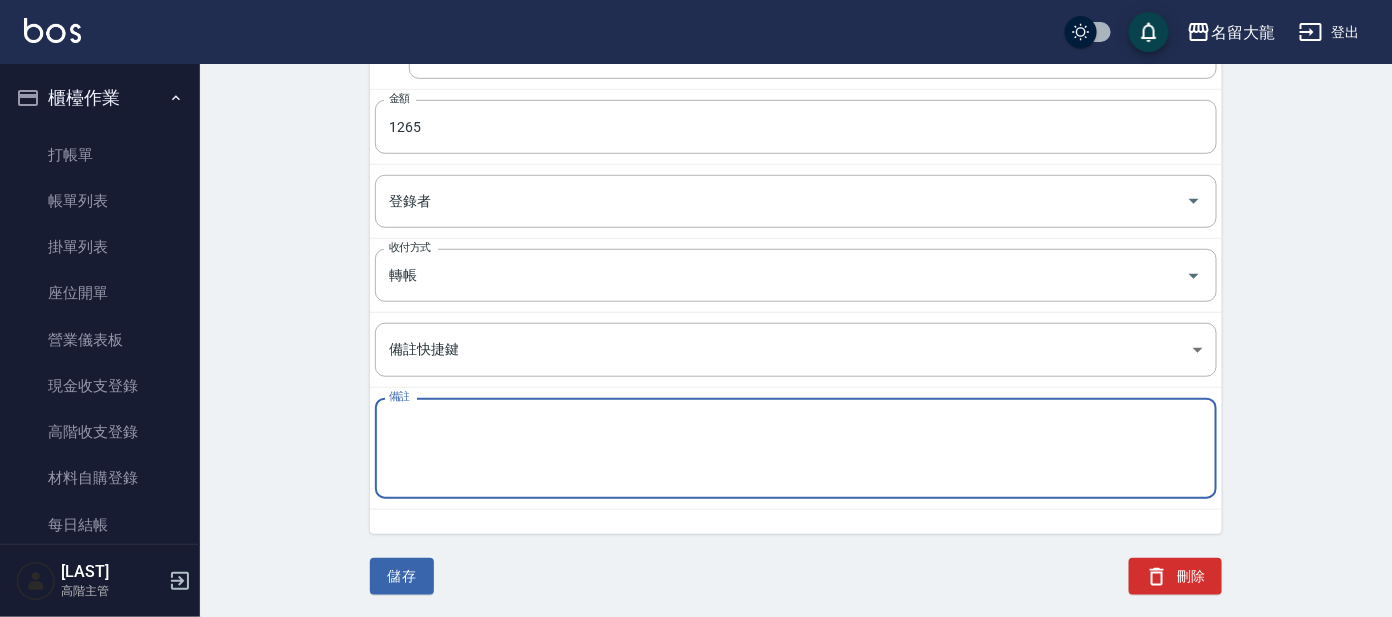 click on "備註" at bounding box center (796, 449) 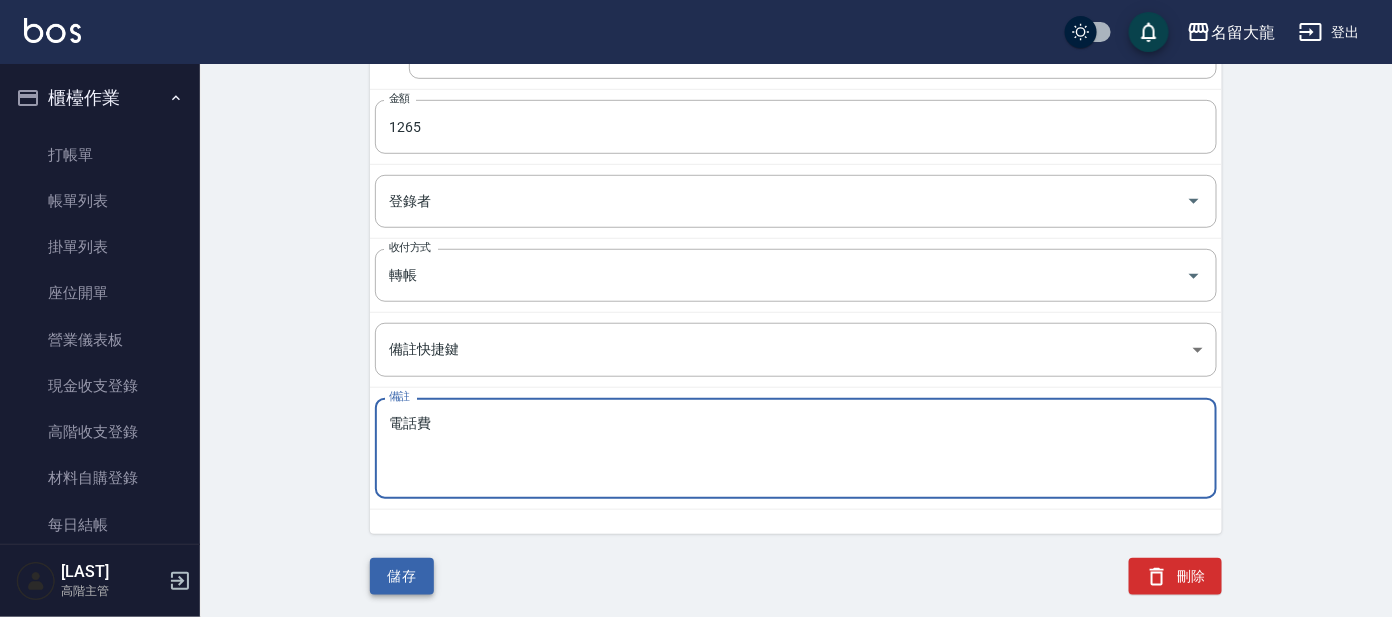 type on "電話費" 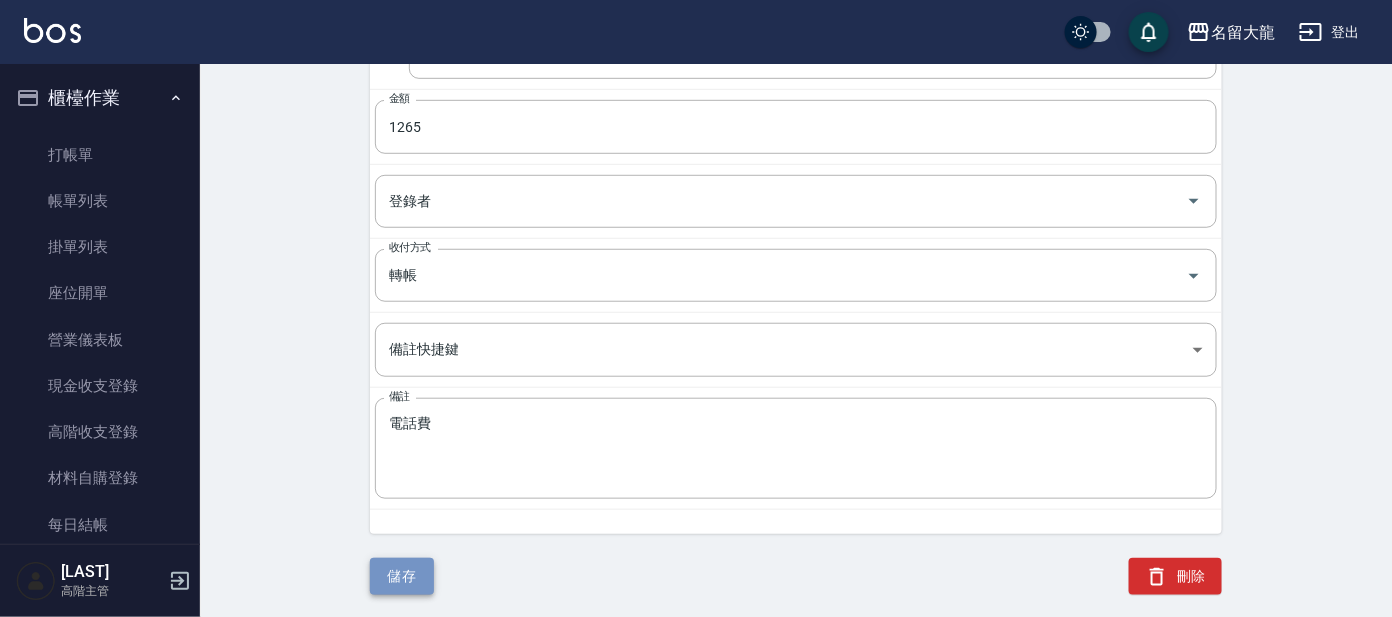 click on "儲存" at bounding box center [402, 576] 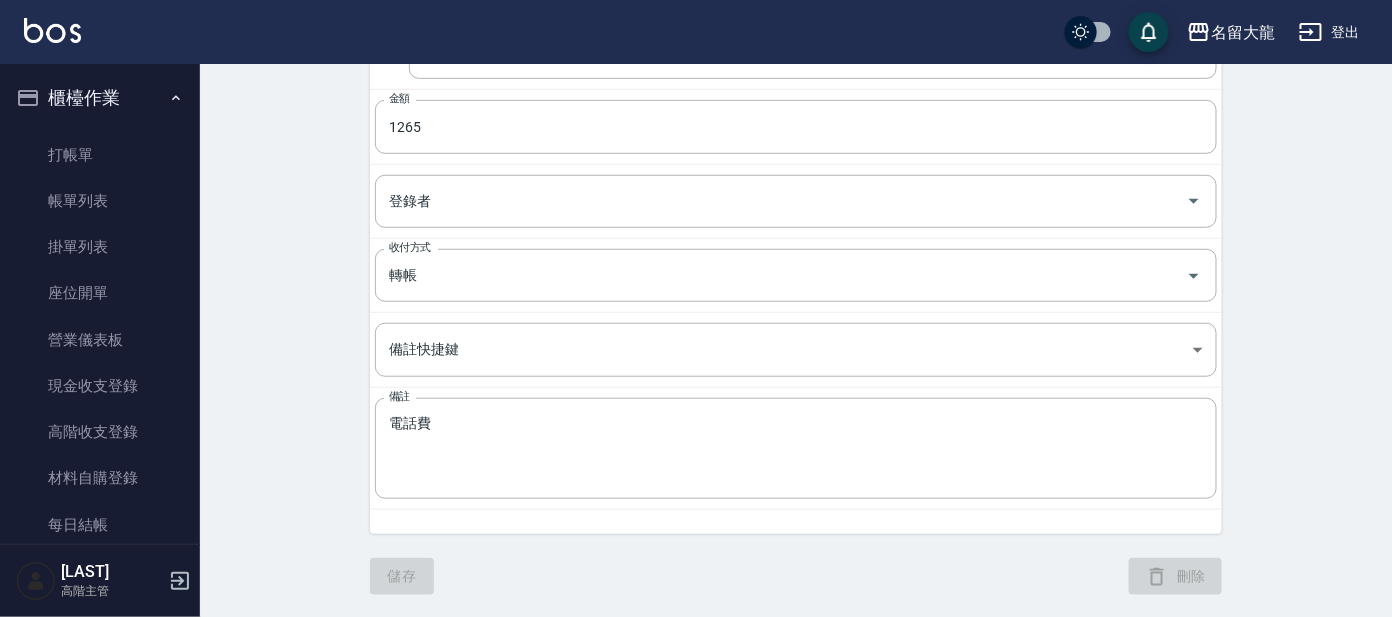 scroll, scrollTop: 0, scrollLeft: 0, axis: both 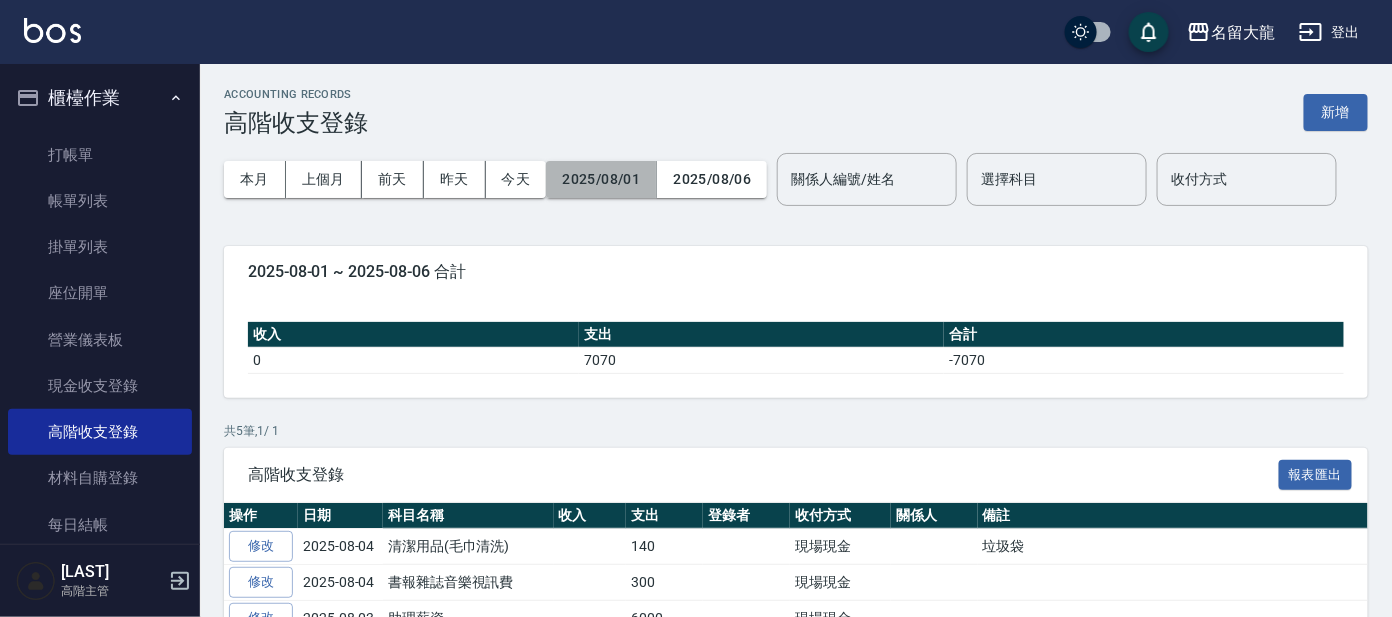 click on "2025/08/01" at bounding box center (601, 179) 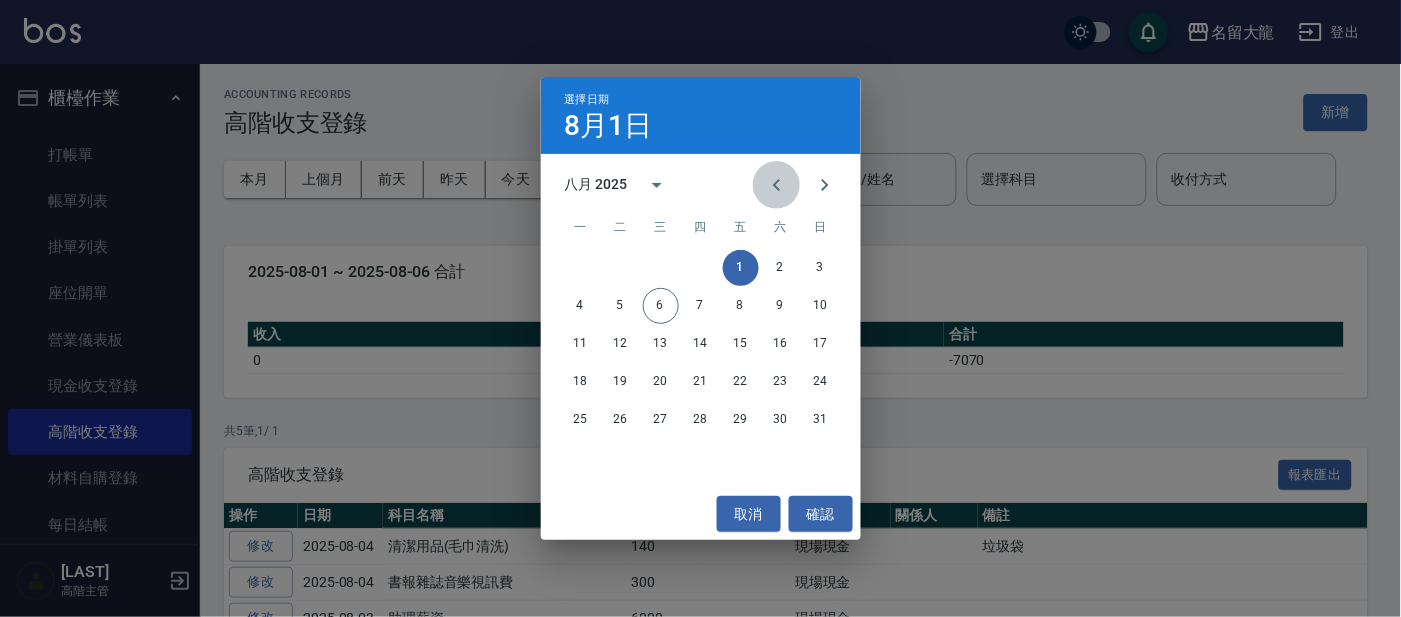 click 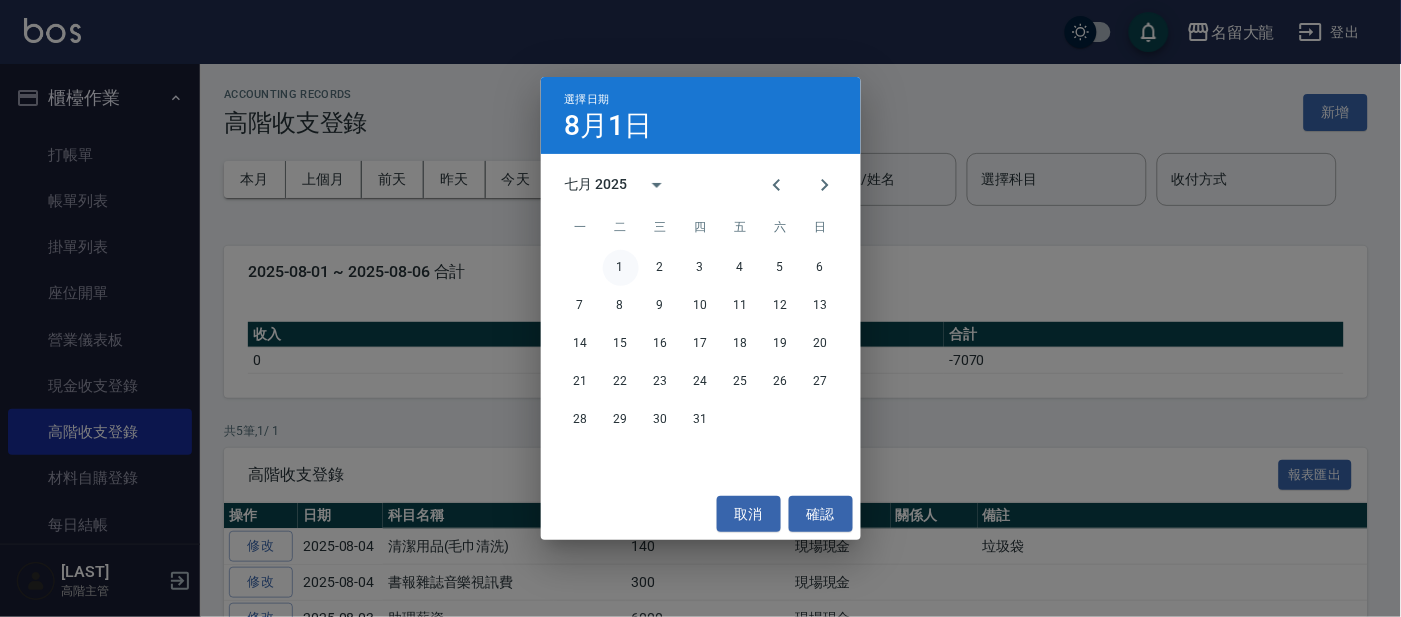 click on "1" at bounding box center (621, 268) 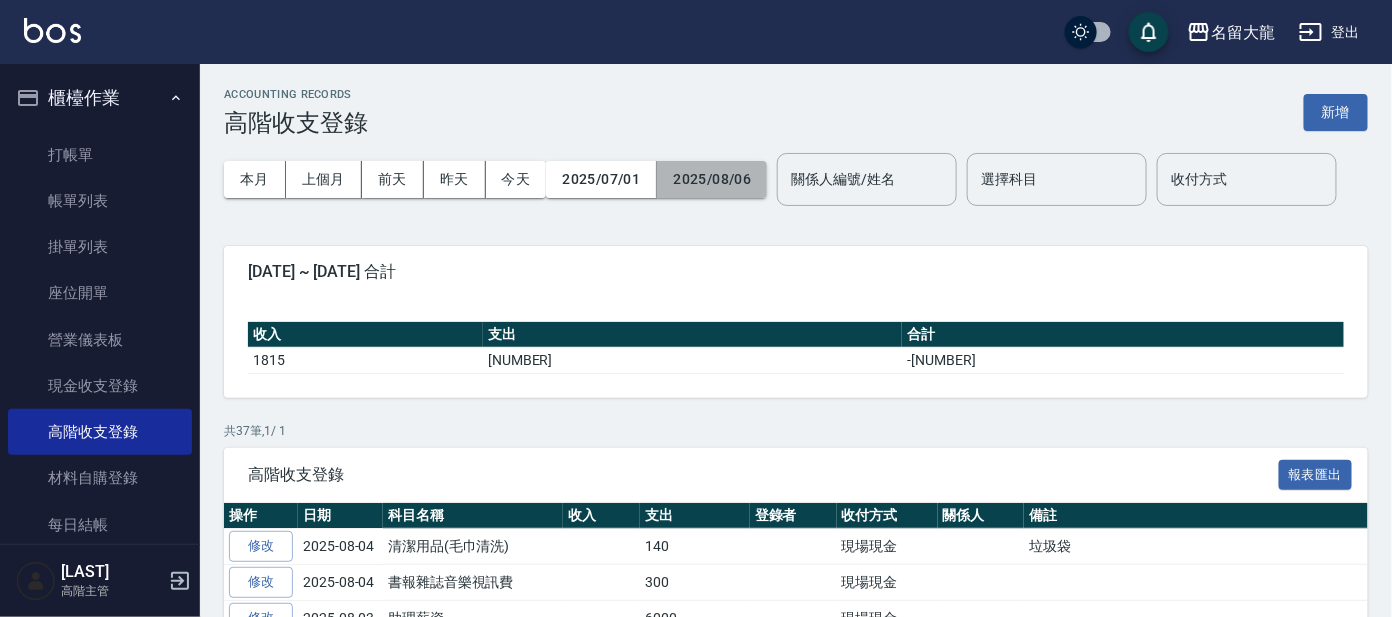 click on "2025/08/06" at bounding box center (712, 179) 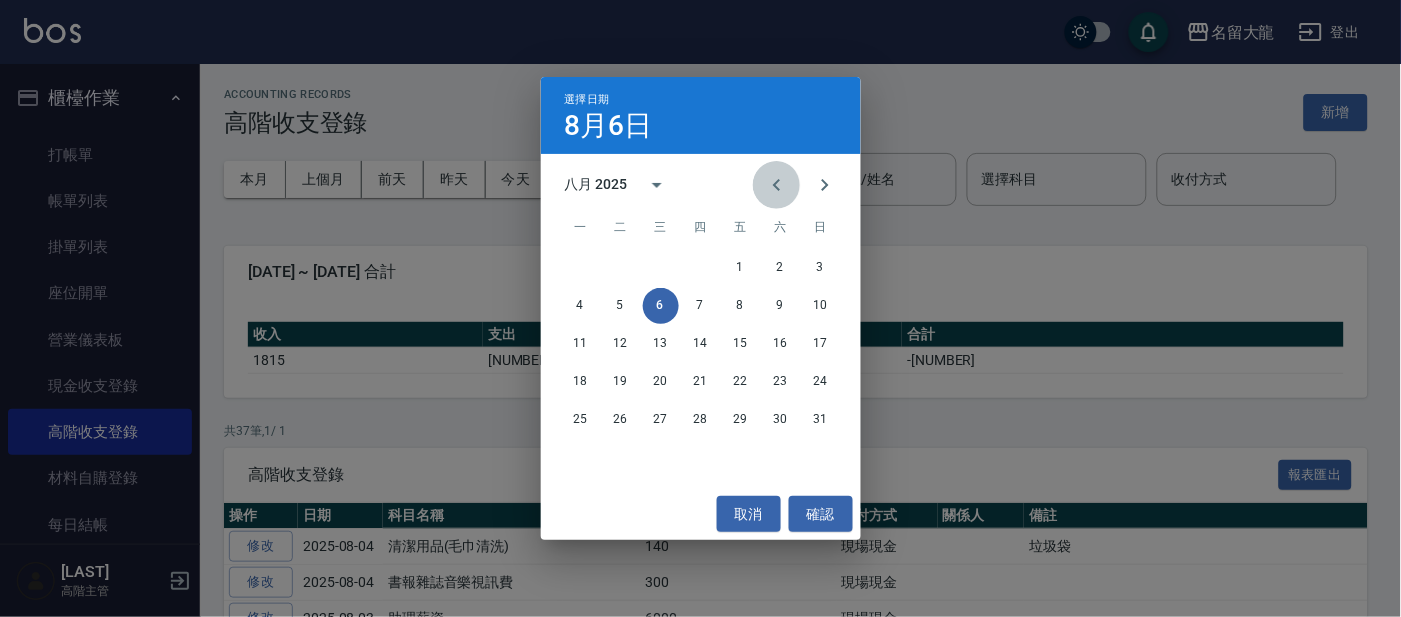 click 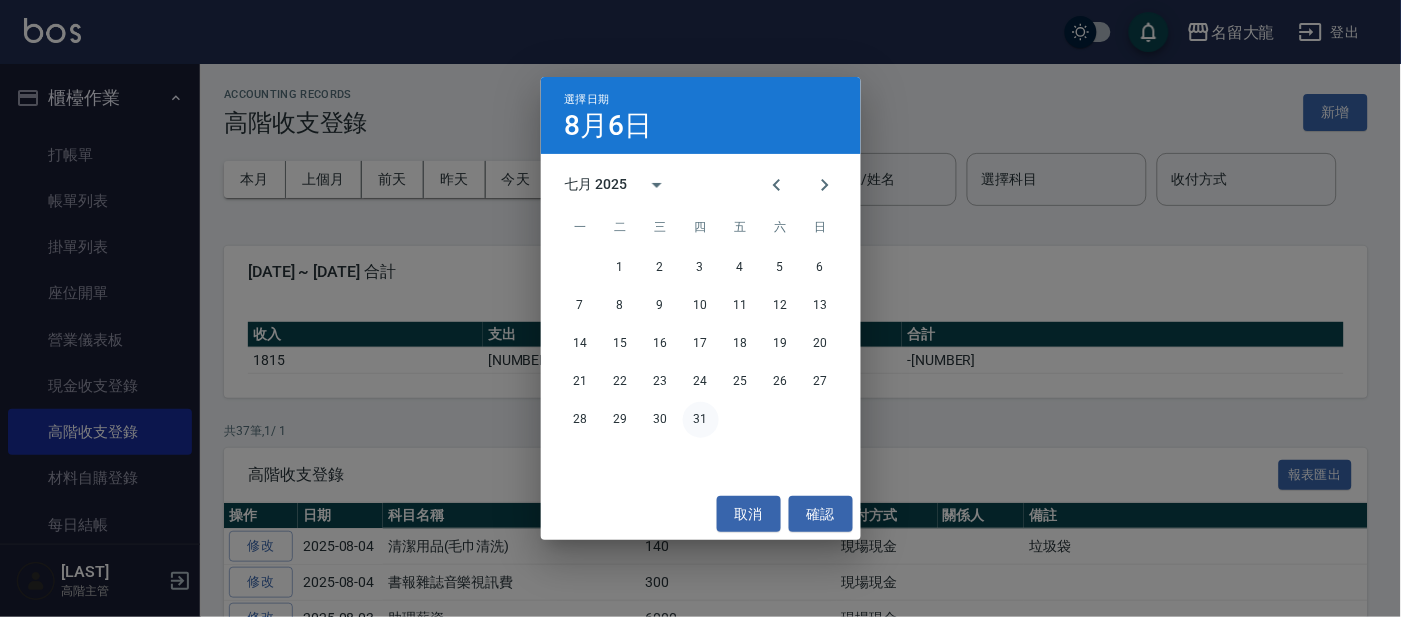 click on "31" at bounding box center (701, 420) 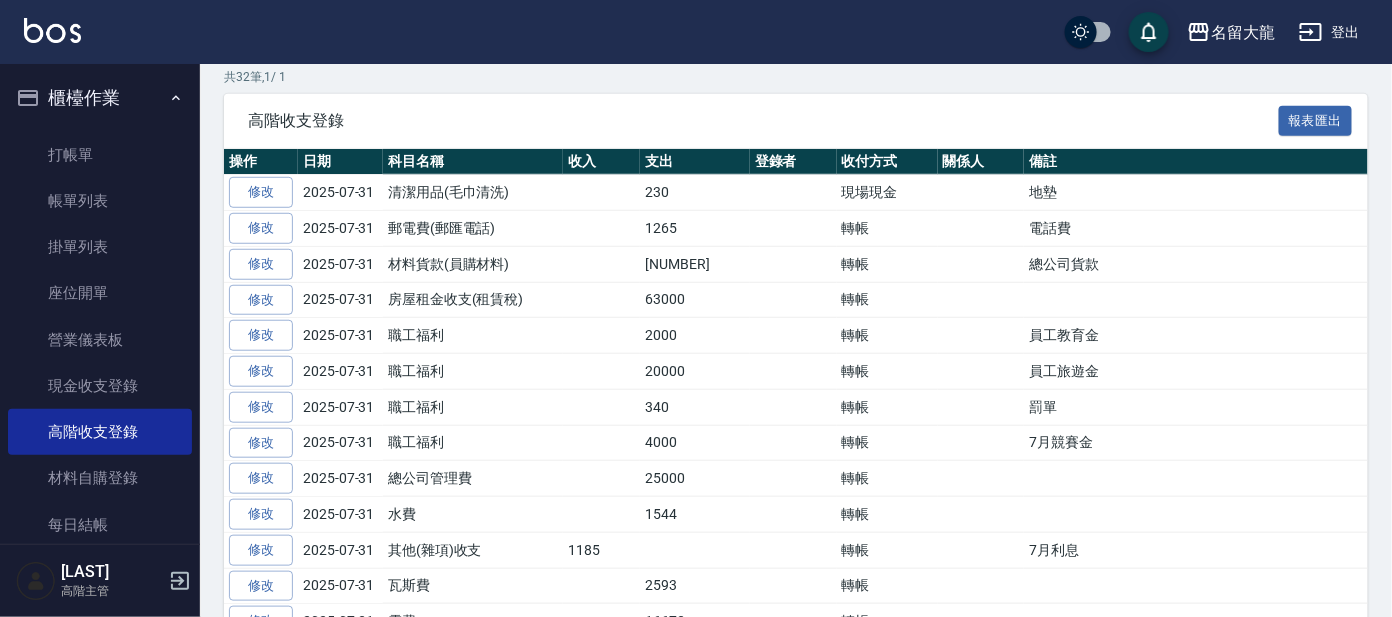 scroll, scrollTop: 374, scrollLeft: 0, axis: vertical 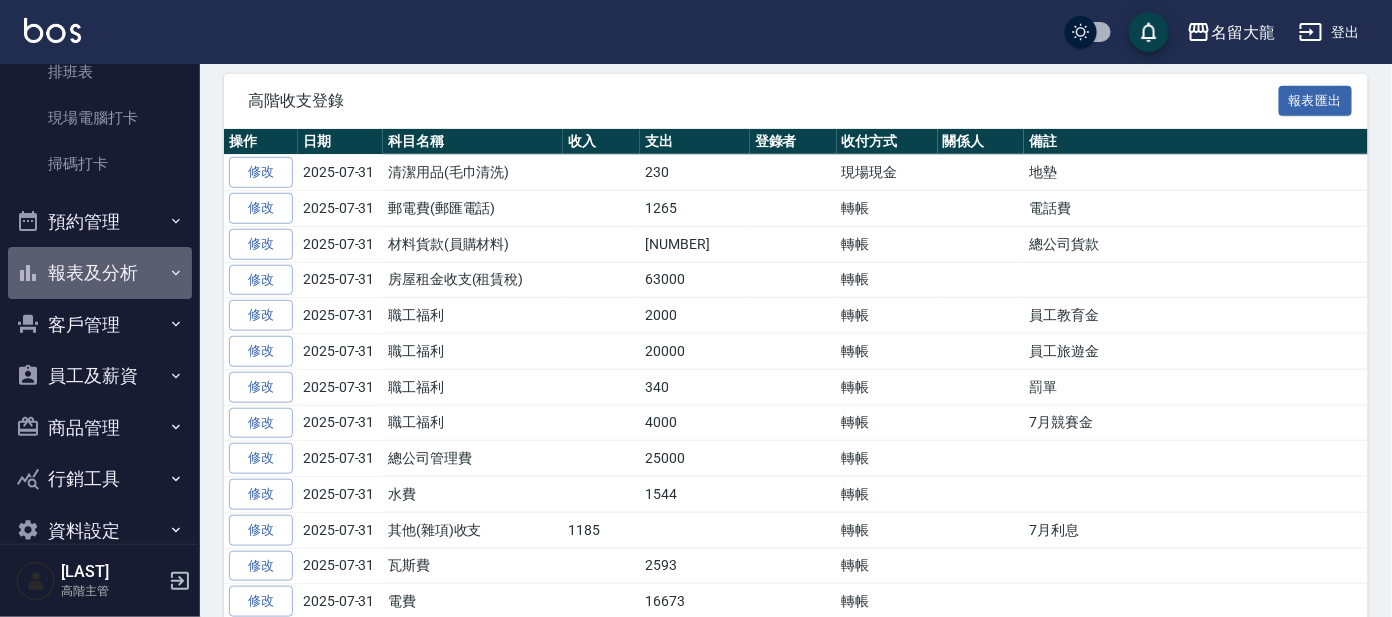 click on "報表及分析" at bounding box center [100, 273] 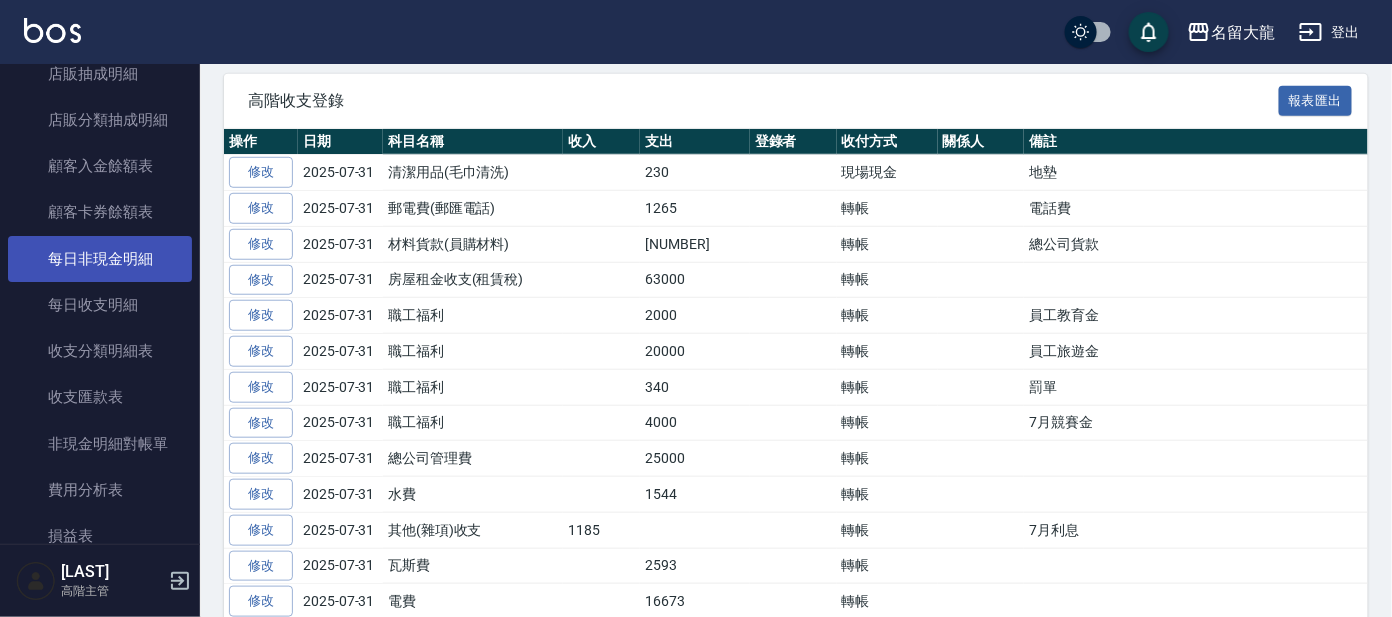 scroll, scrollTop: 2125, scrollLeft: 0, axis: vertical 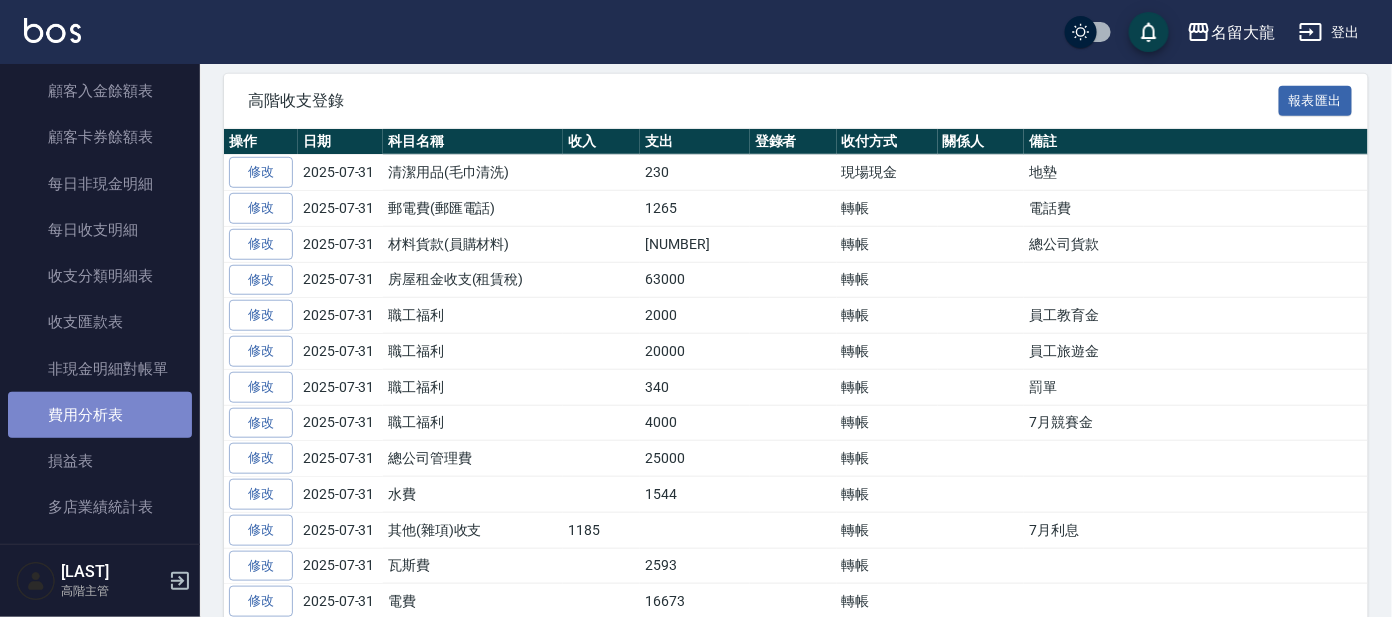click on "費用分析表" at bounding box center [100, 415] 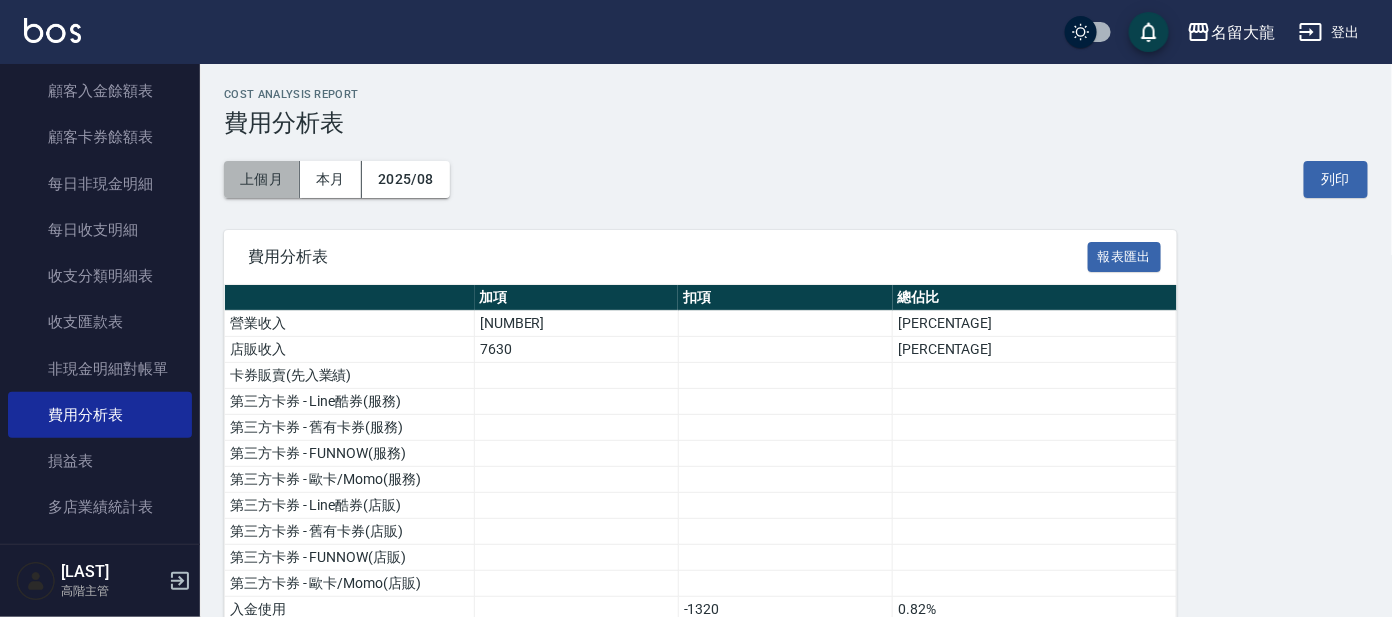 click on "上個月" at bounding box center [262, 179] 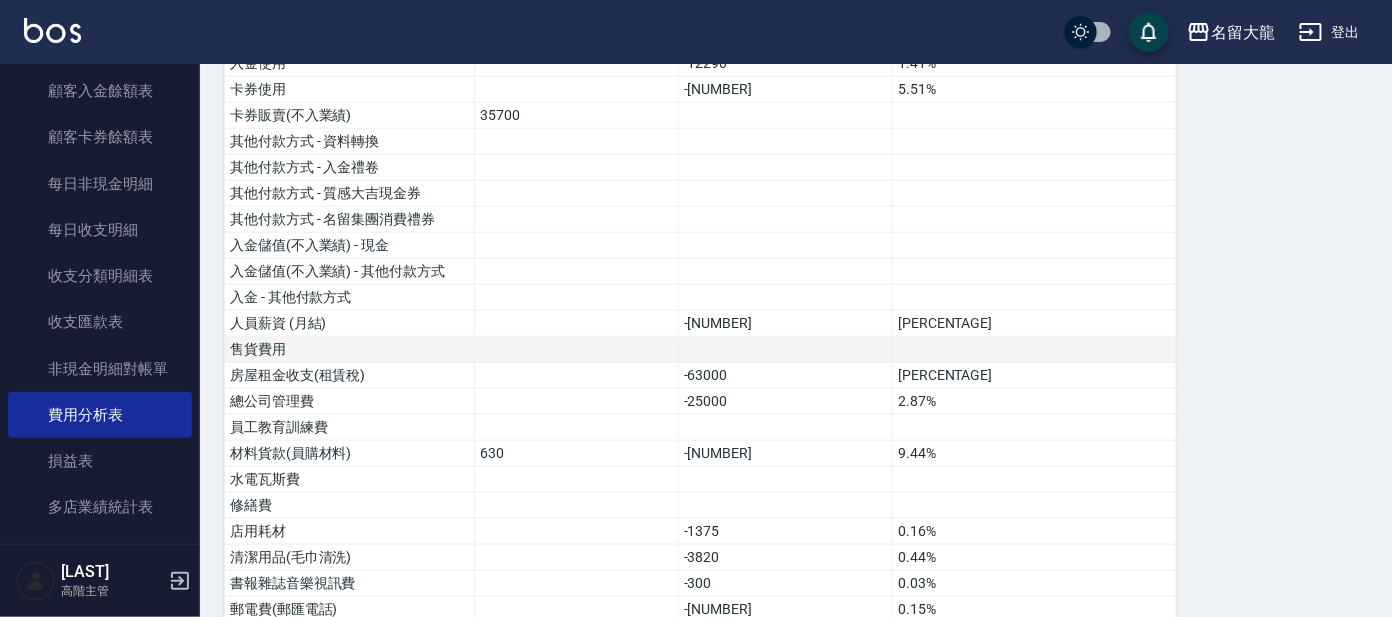 scroll, scrollTop: 525, scrollLeft: 0, axis: vertical 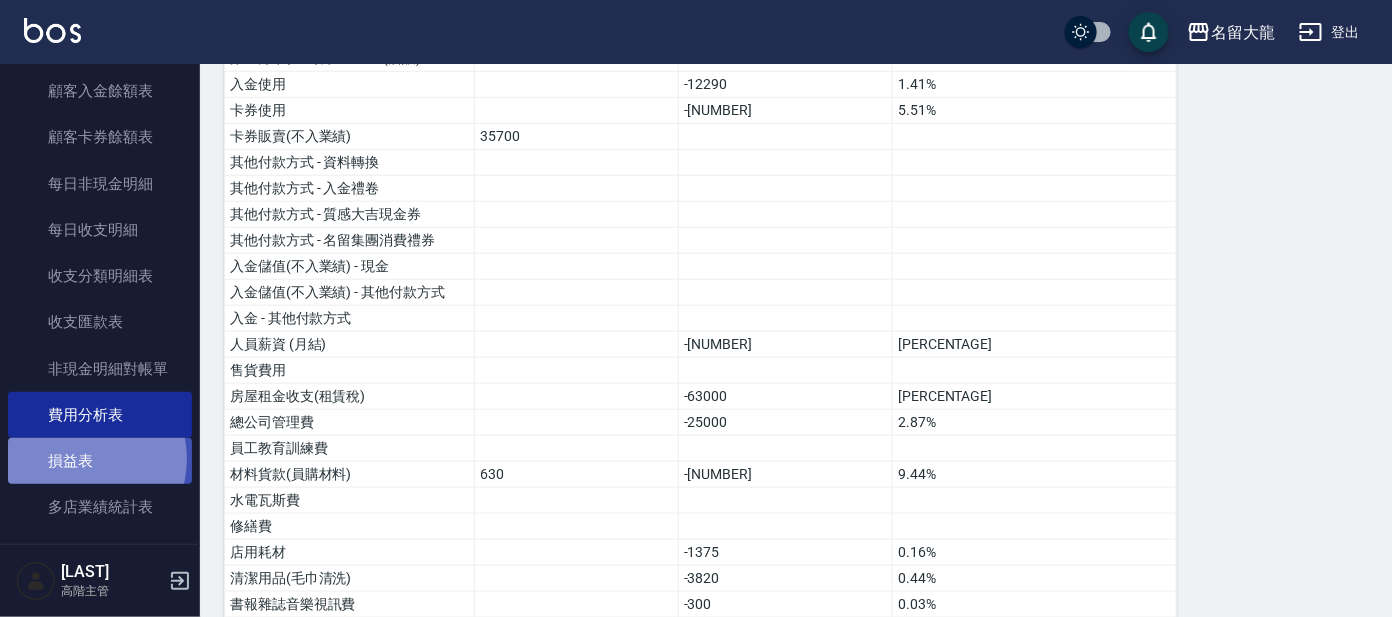 click on "損益表" at bounding box center (100, 461) 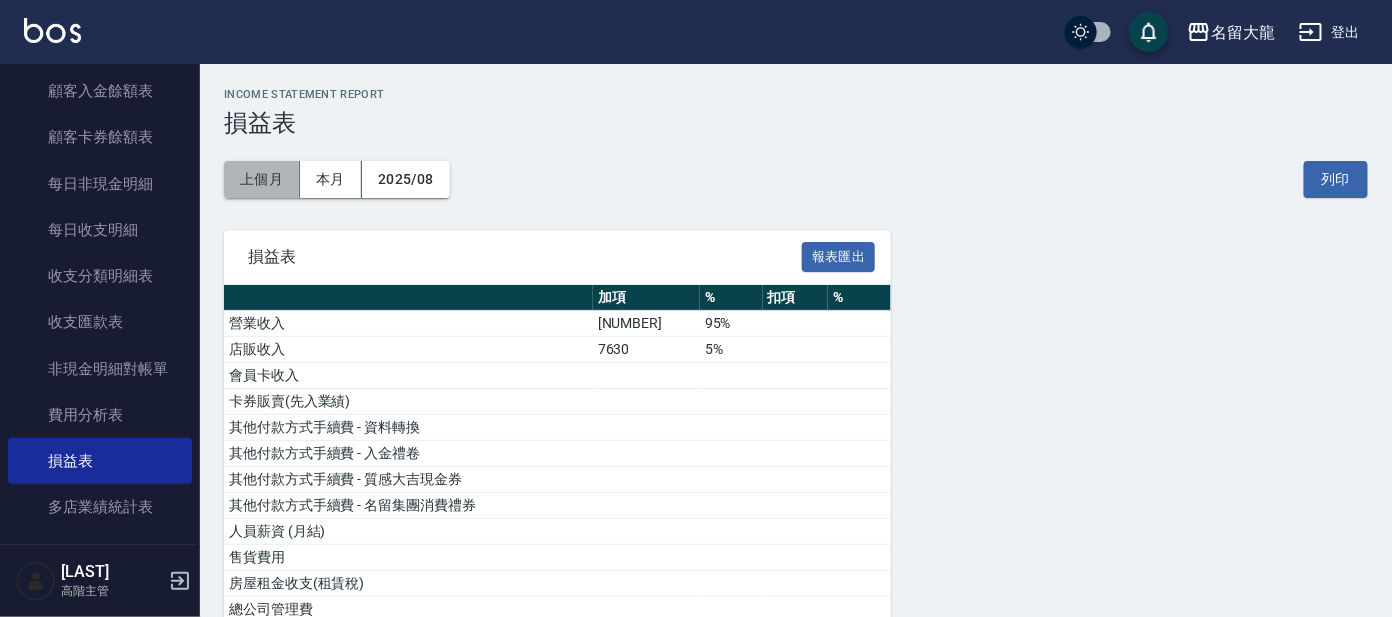 click on "上個月" at bounding box center (262, 179) 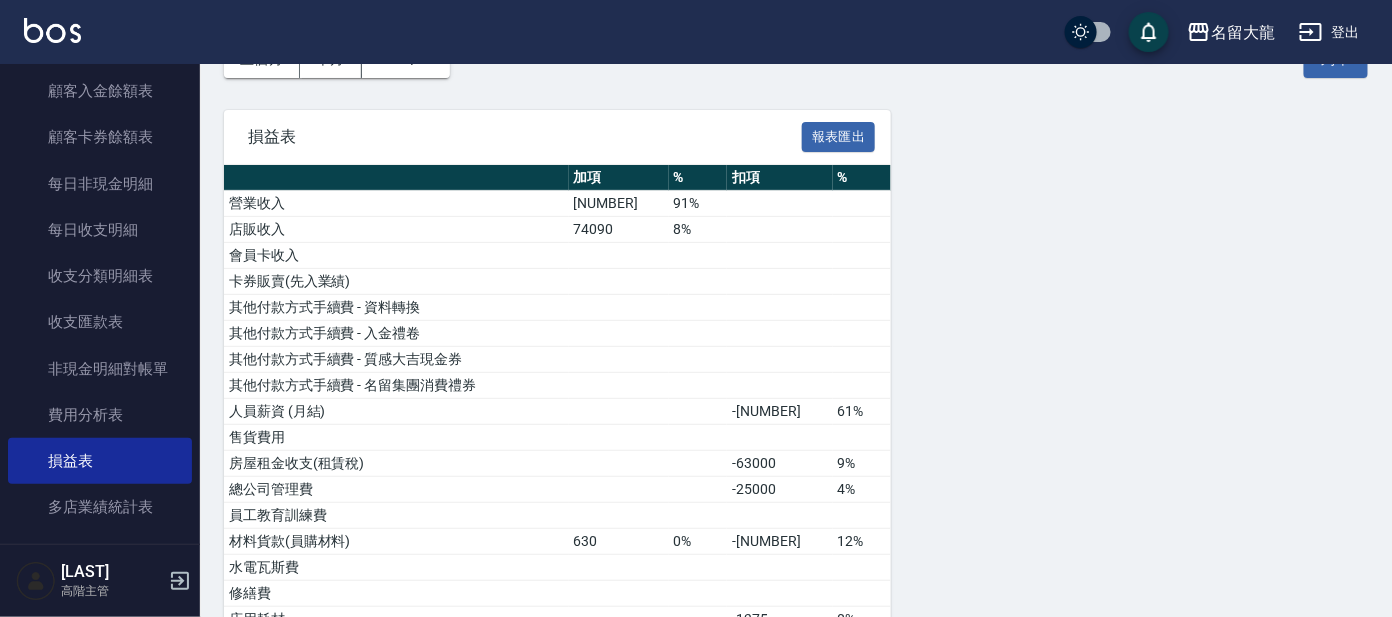 scroll, scrollTop: 0, scrollLeft: 0, axis: both 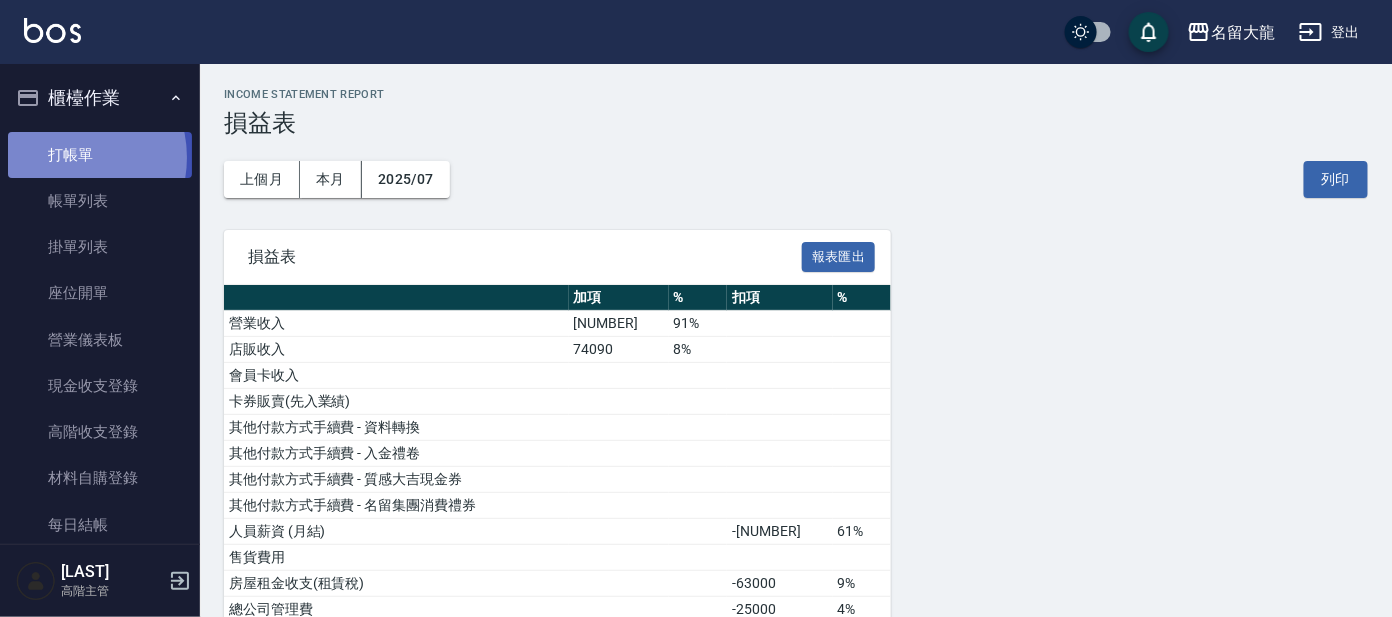 click on "打帳單" at bounding box center (100, 155) 